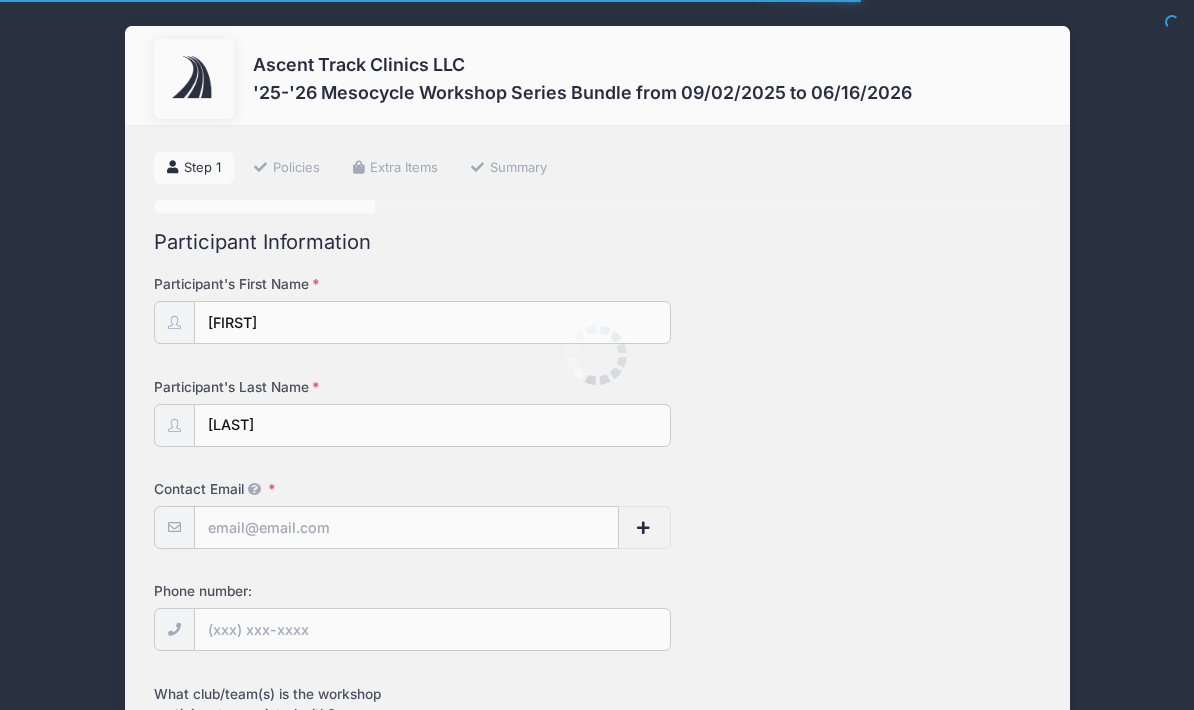 scroll, scrollTop: 0, scrollLeft: 0, axis: both 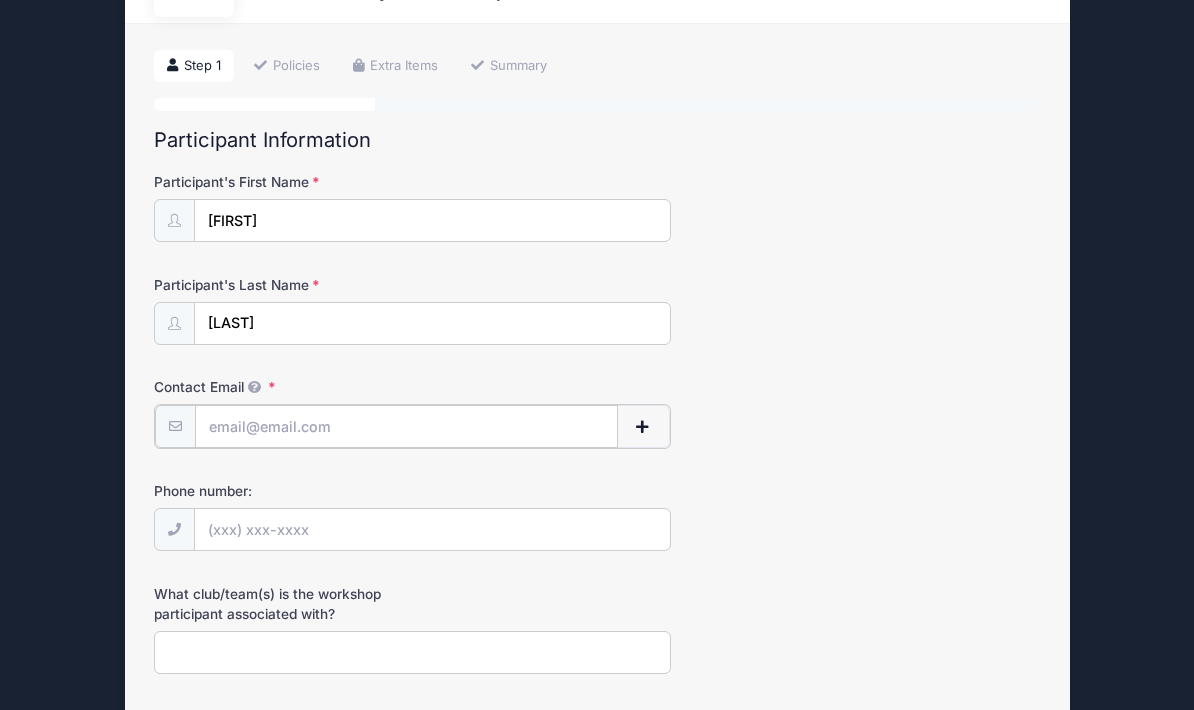 click on "Contact Email" at bounding box center (406, 426) 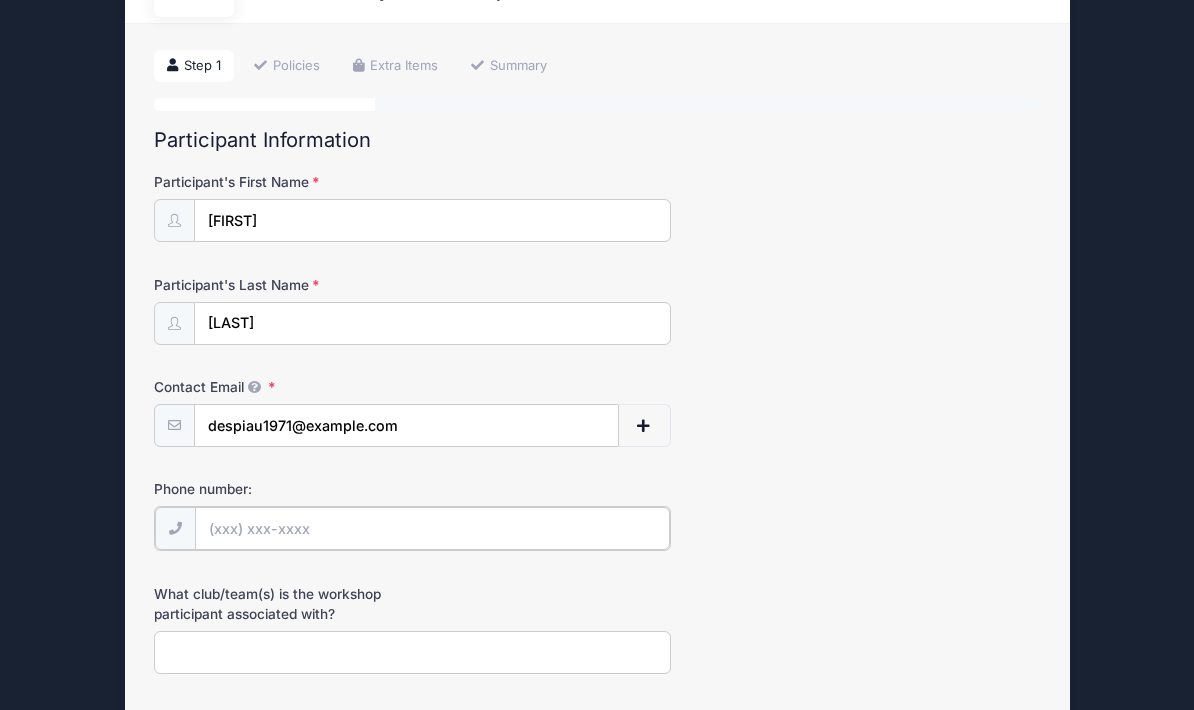 type on "[PHONE]" 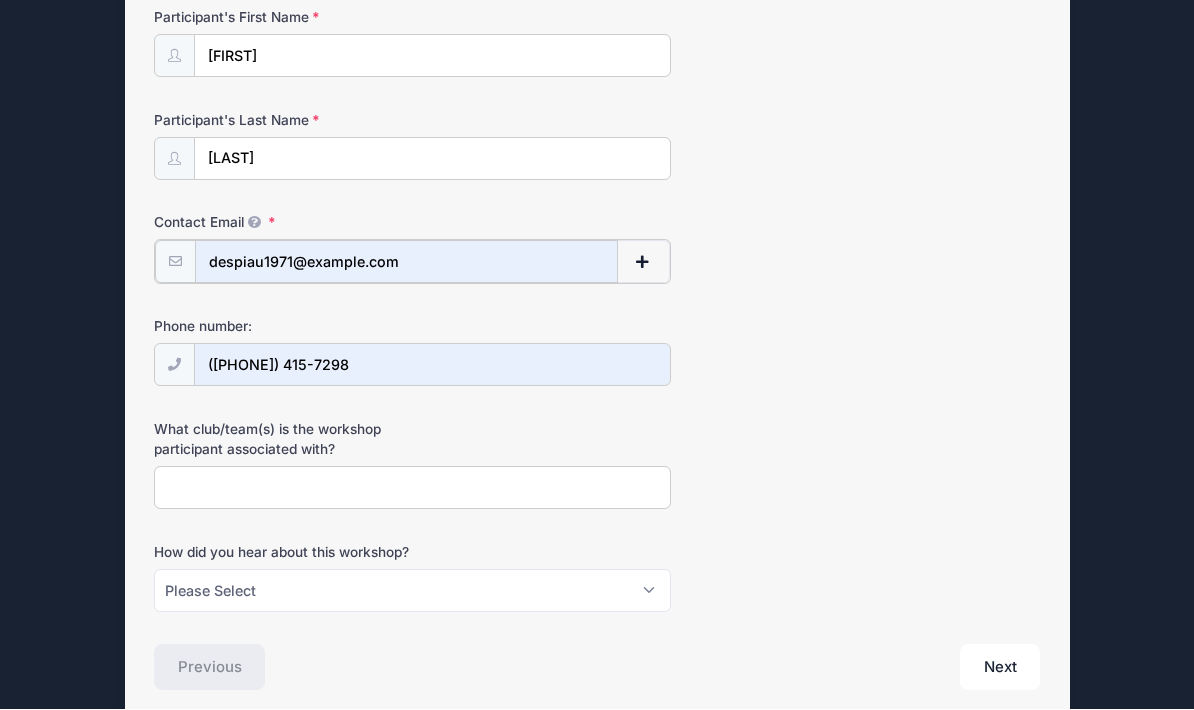 scroll, scrollTop: 265, scrollLeft: 0, axis: vertical 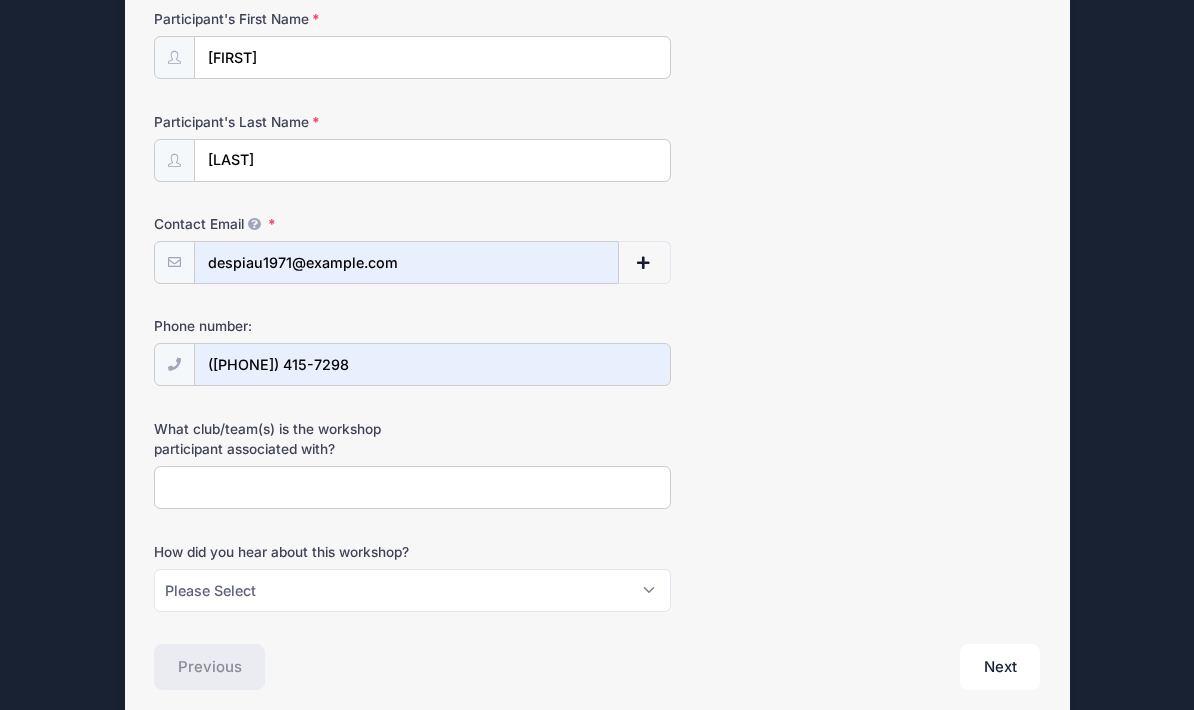 click on "What club/team(s) is the workshop participant associated with?" at bounding box center (412, 487) 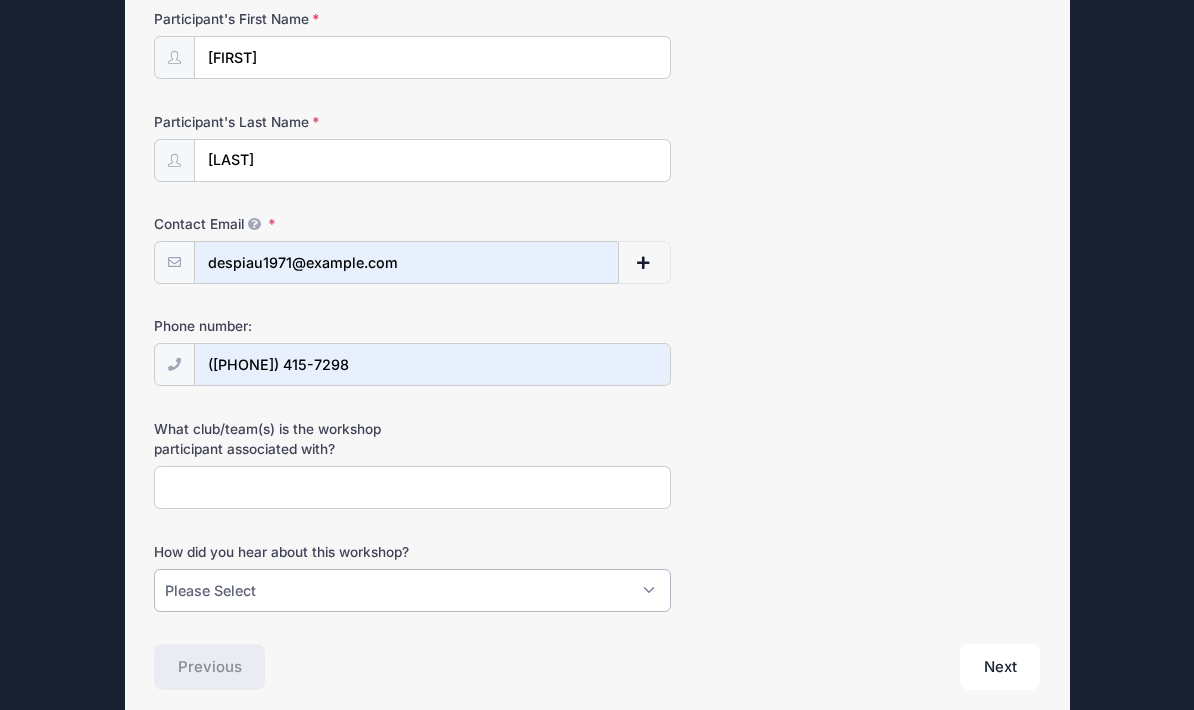 click on "Please Select Email
Instagram
Facebook
X/Twitter
A friend
Saw information about it at a meet
Google
Other online advertising besides Google" at bounding box center (412, 590) 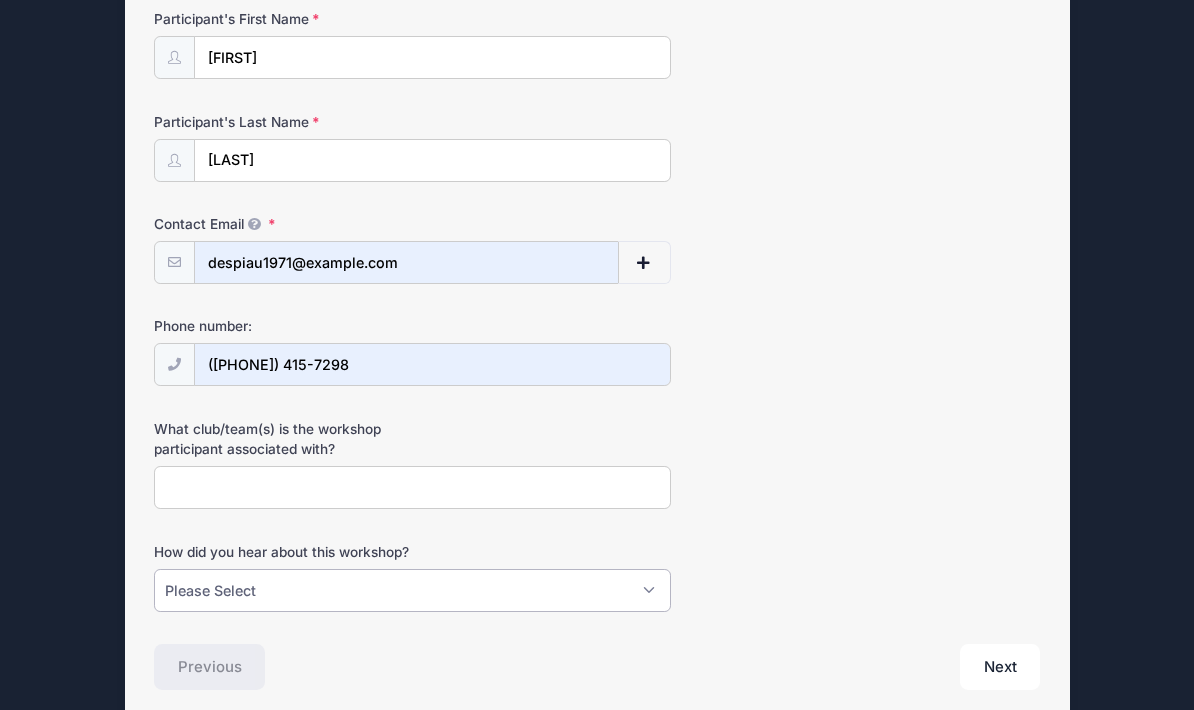 select on "Other online advertising besides Google" 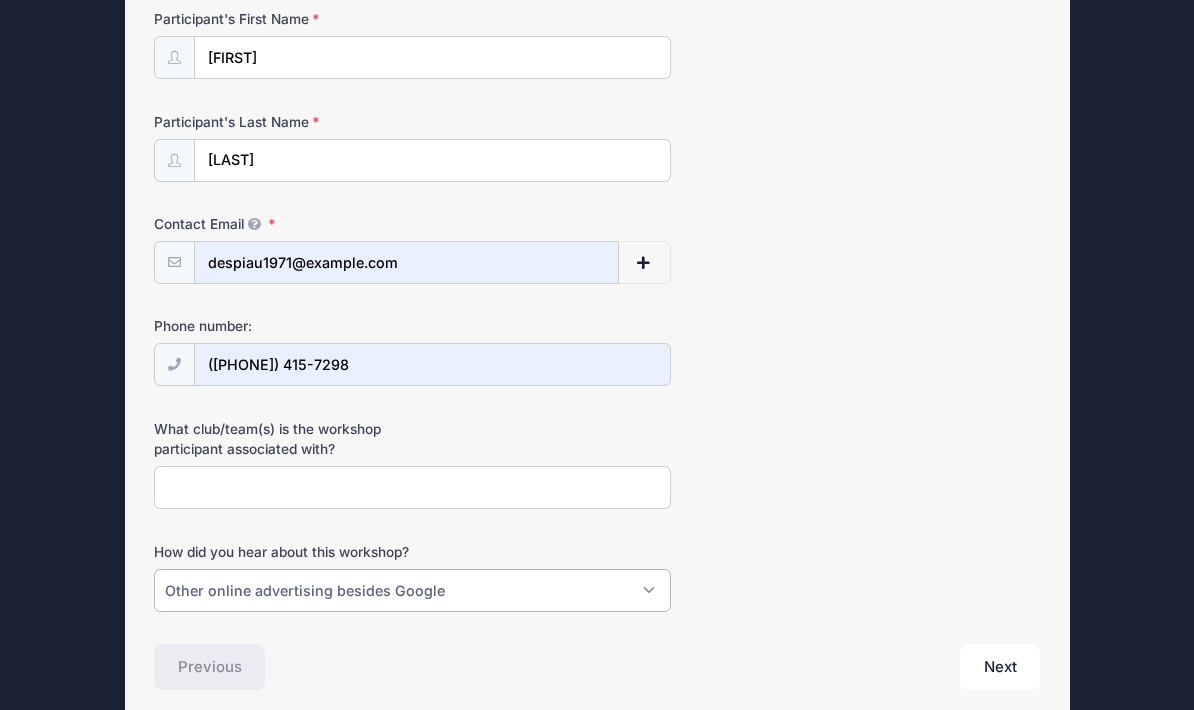click on "Please Select Email
Instagram
Facebook
X/Twitter
A friend
Saw information about it at a meet
Google
Other online advertising besides Google" at bounding box center (412, 590) 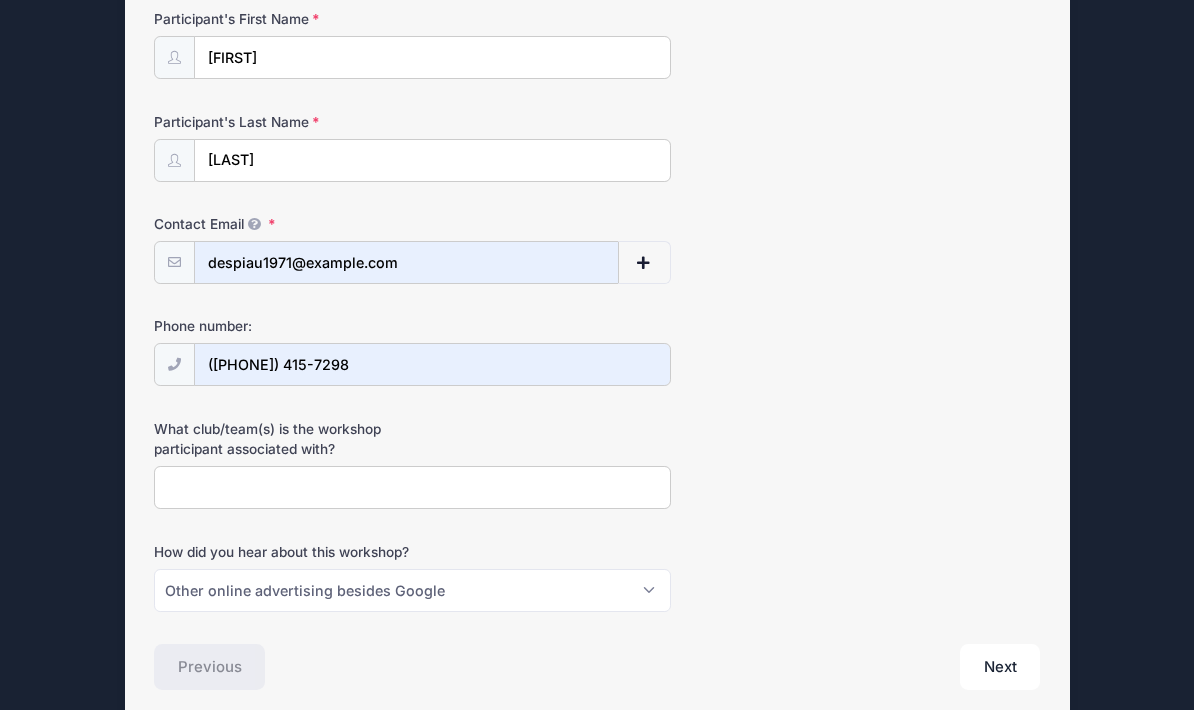 click on "What club/team(s) is the workshop participant associated with?" at bounding box center [412, 487] 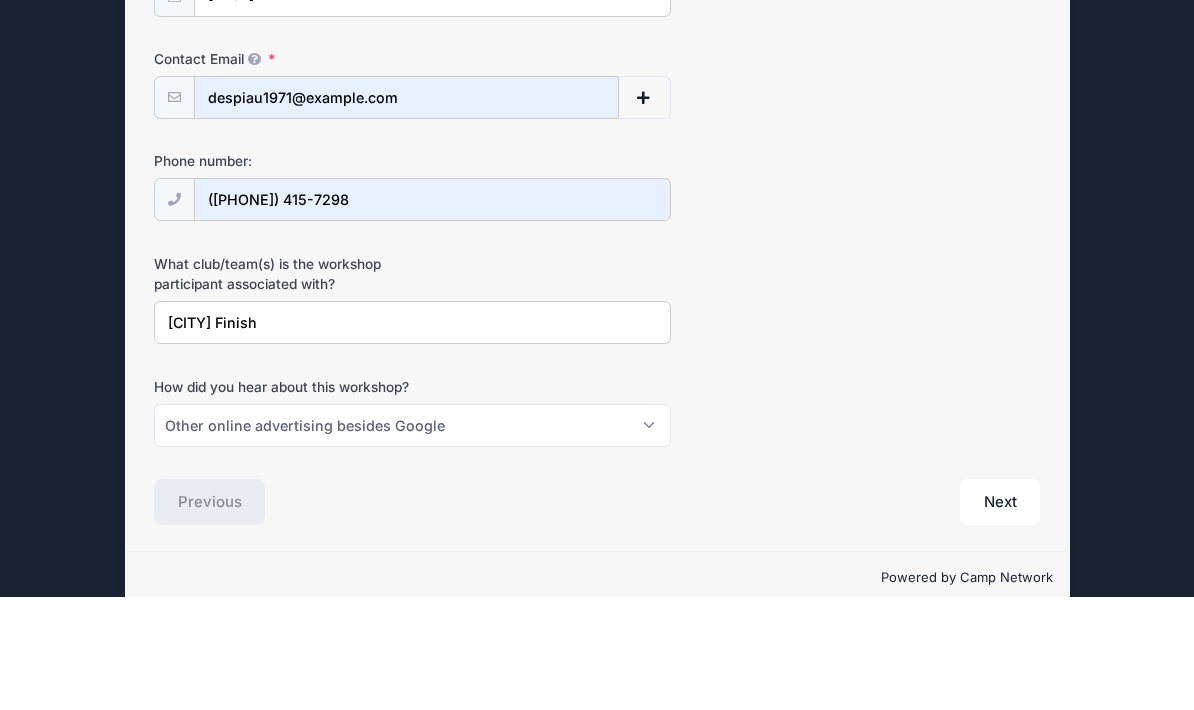 scroll, scrollTop: 345, scrollLeft: 0, axis: vertical 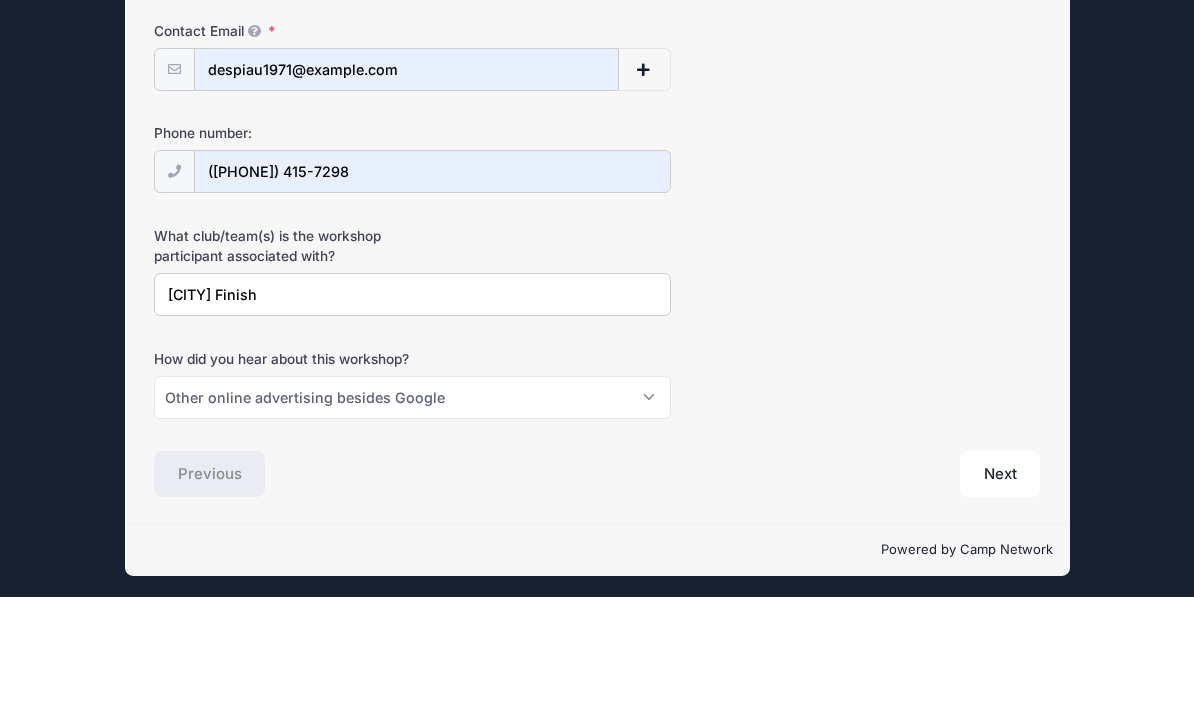 type on "River City Finish" 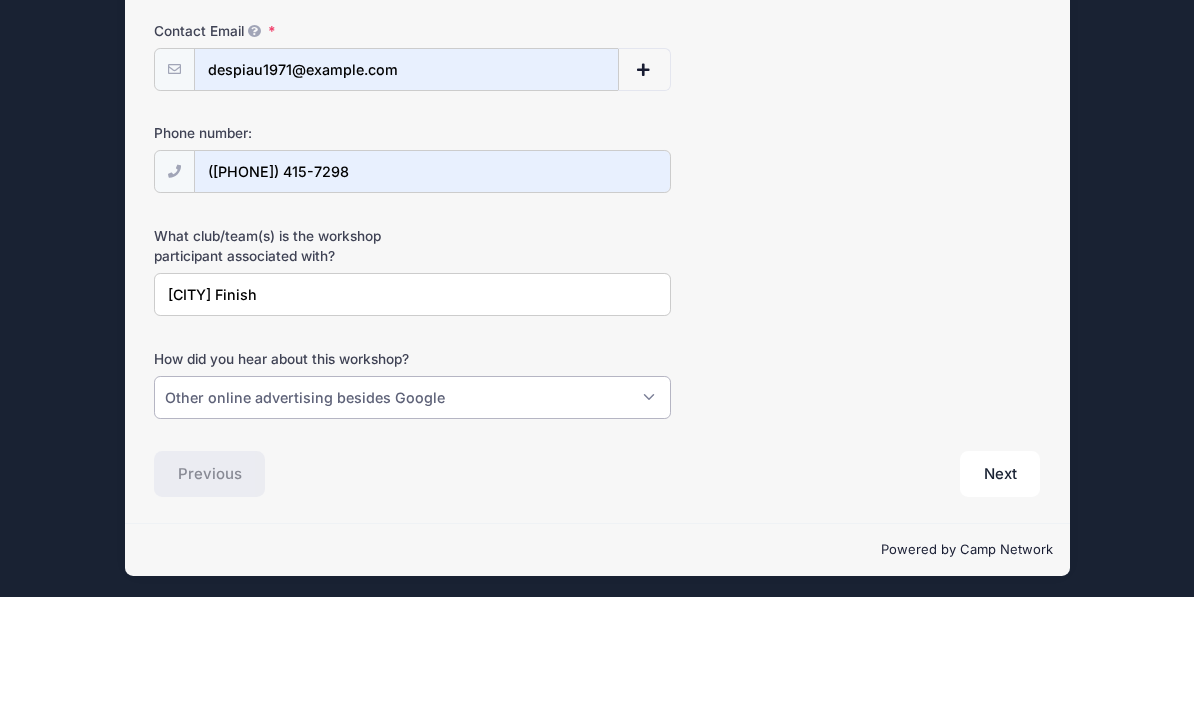 click on "Please Select Email
Instagram
Facebook
X/Twitter
A friend
Saw information about it at a meet
Google
Other online advertising besides Google" at bounding box center [412, 510] 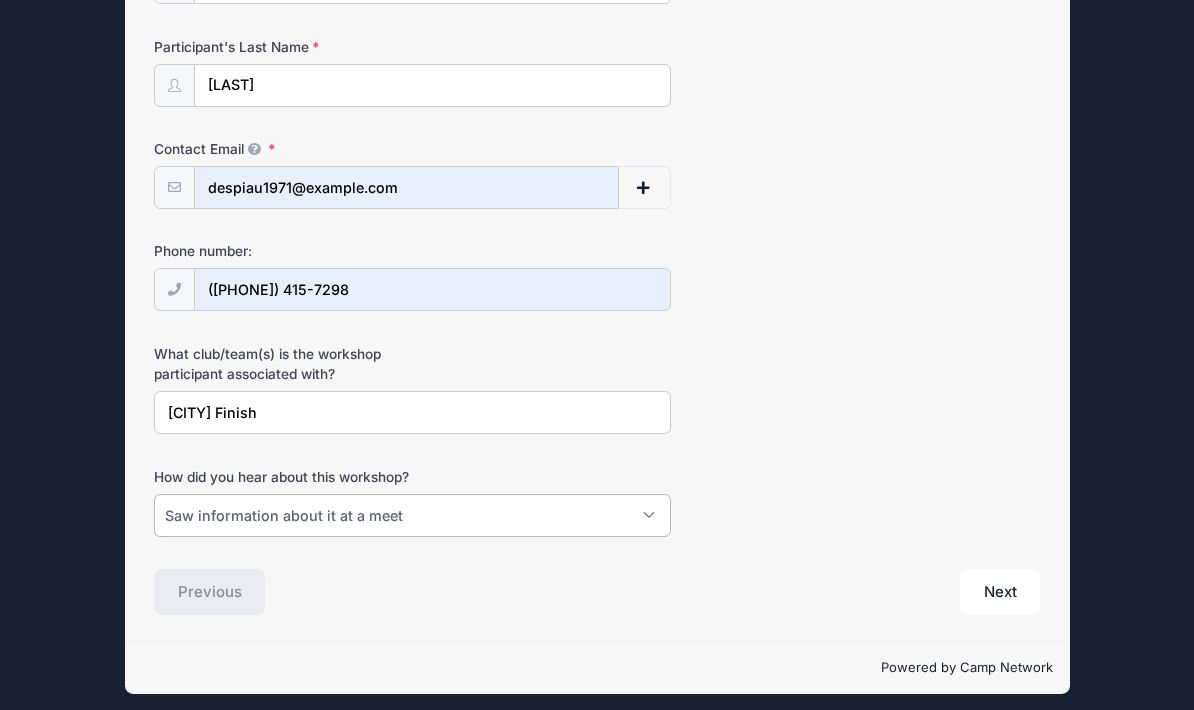 scroll, scrollTop: 345, scrollLeft: 0, axis: vertical 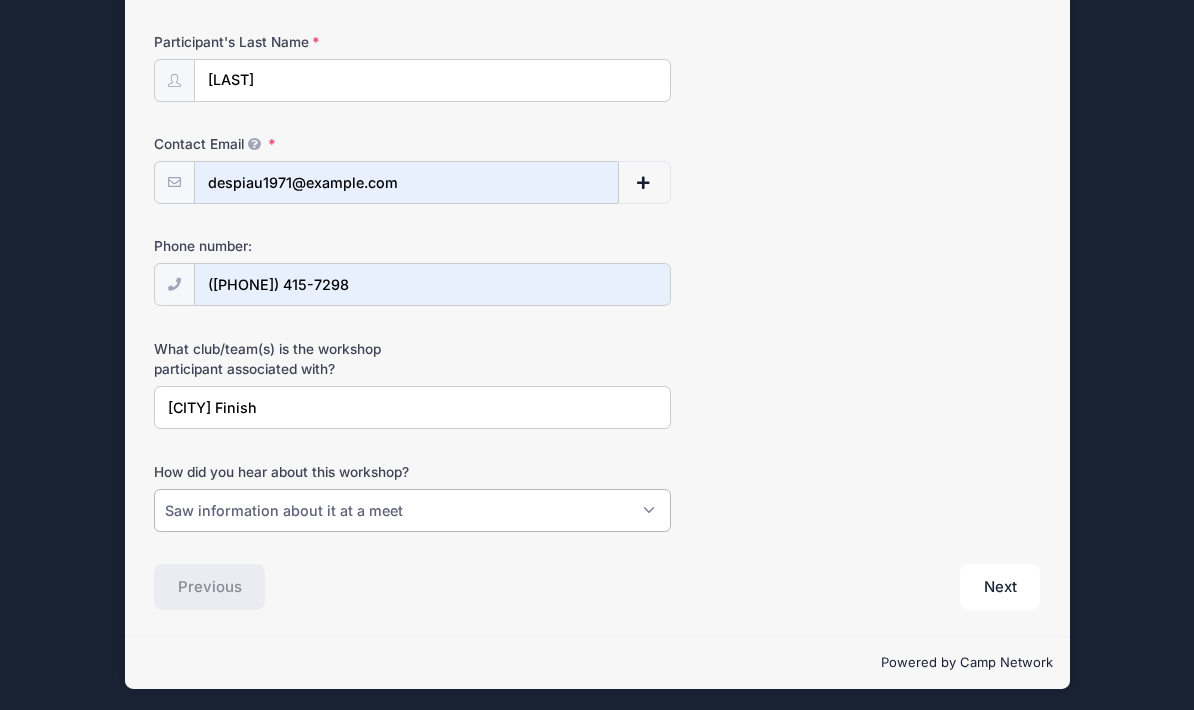 click on "Please Select Email
Instagram
Facebook
X/Twitter
A friend
Saw information about it at a meet
Google
Other online advertising besides Google" at bounding box center [412, 510] 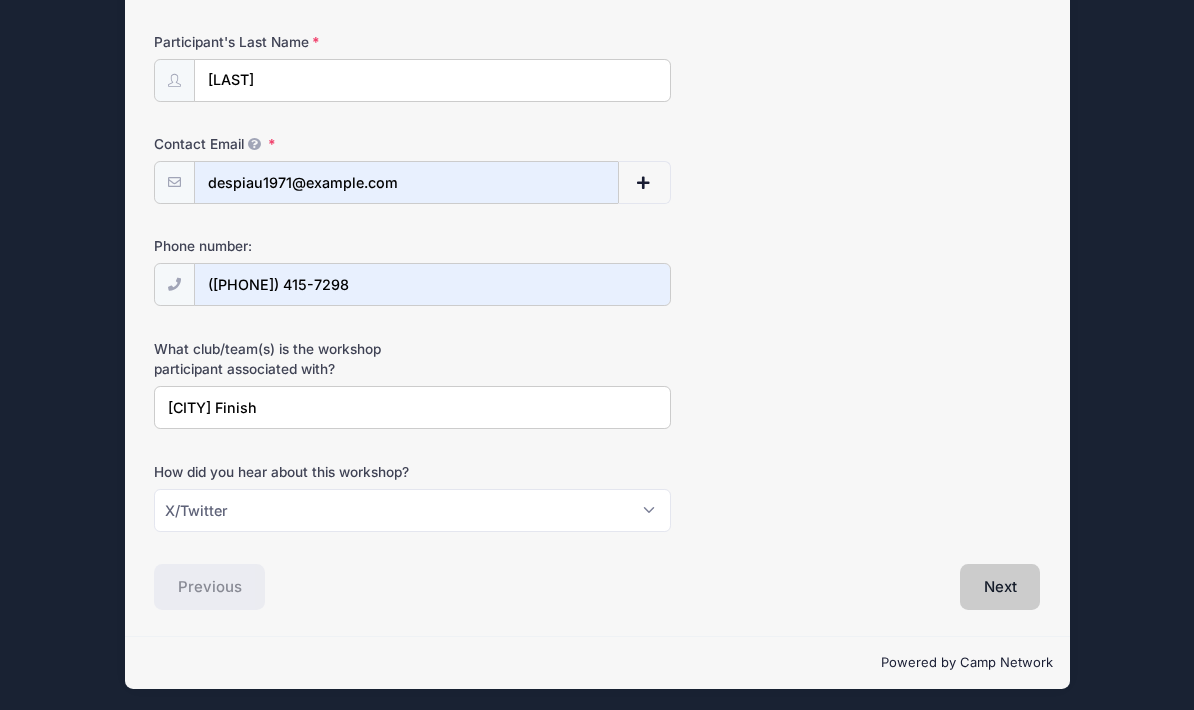 click on "Next" at bounding box center [1000, 587] 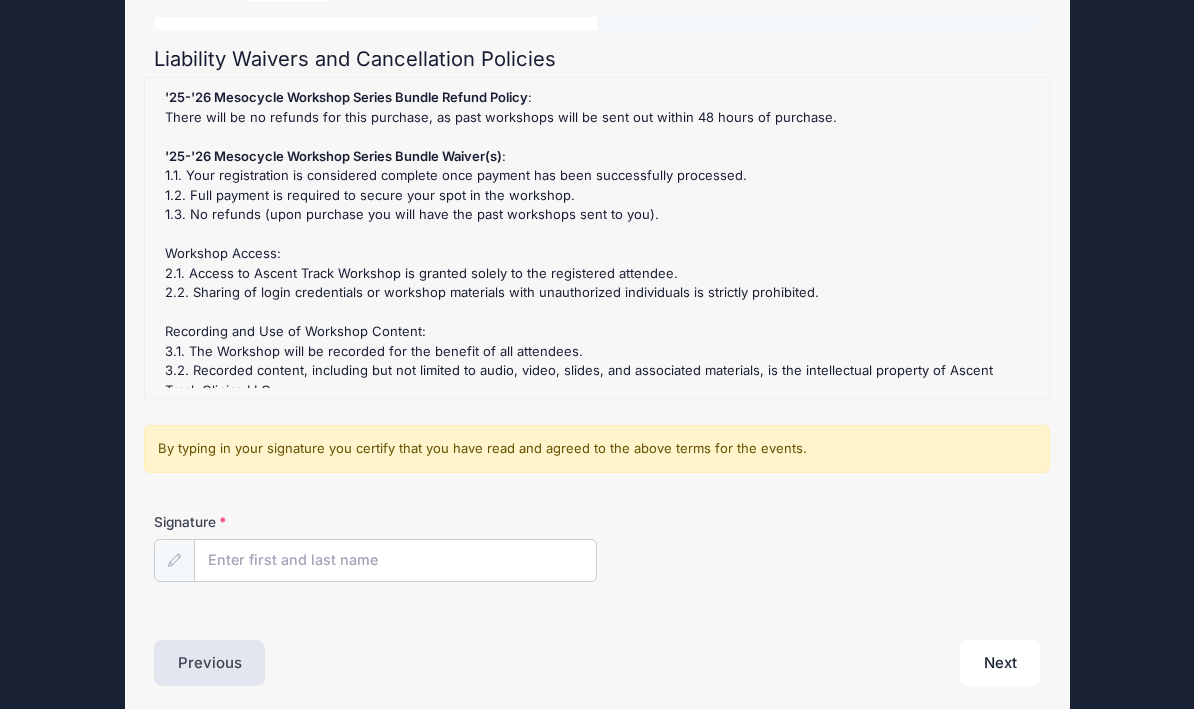 scroll, scrollTop: 0, scrollLeft: 0, axis: both 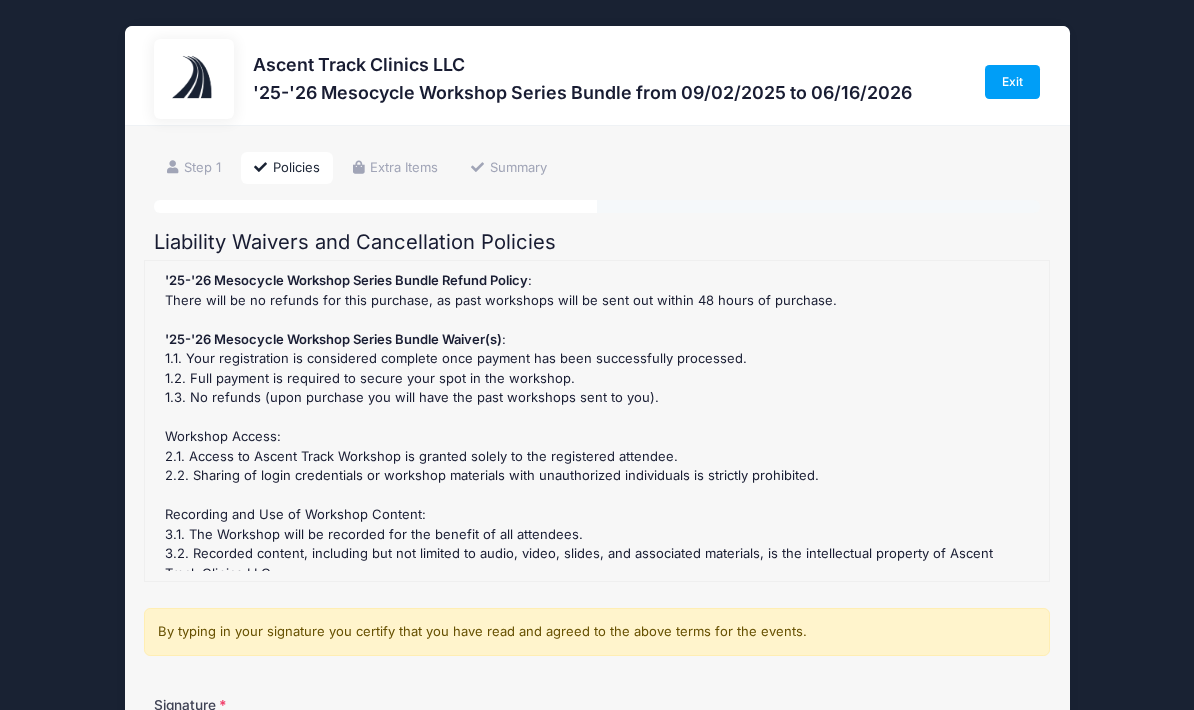 click on "Signature" at bounding box center [395, 744] 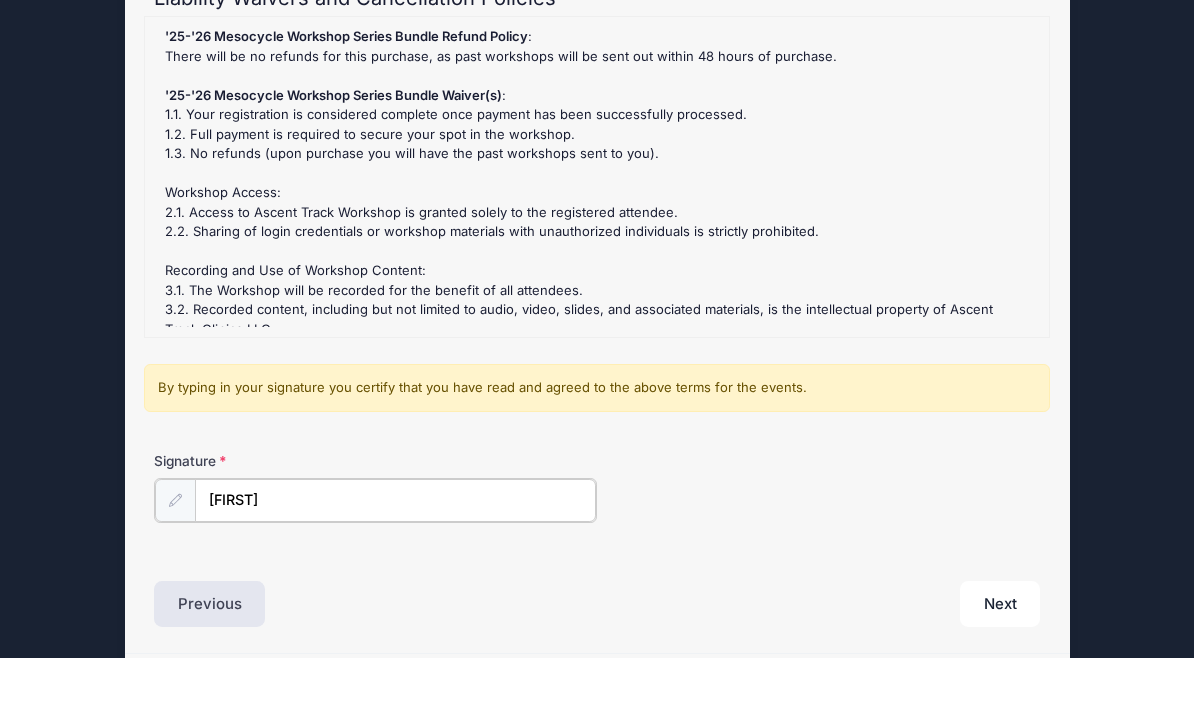 type on "JULIO N. DESPIAU" 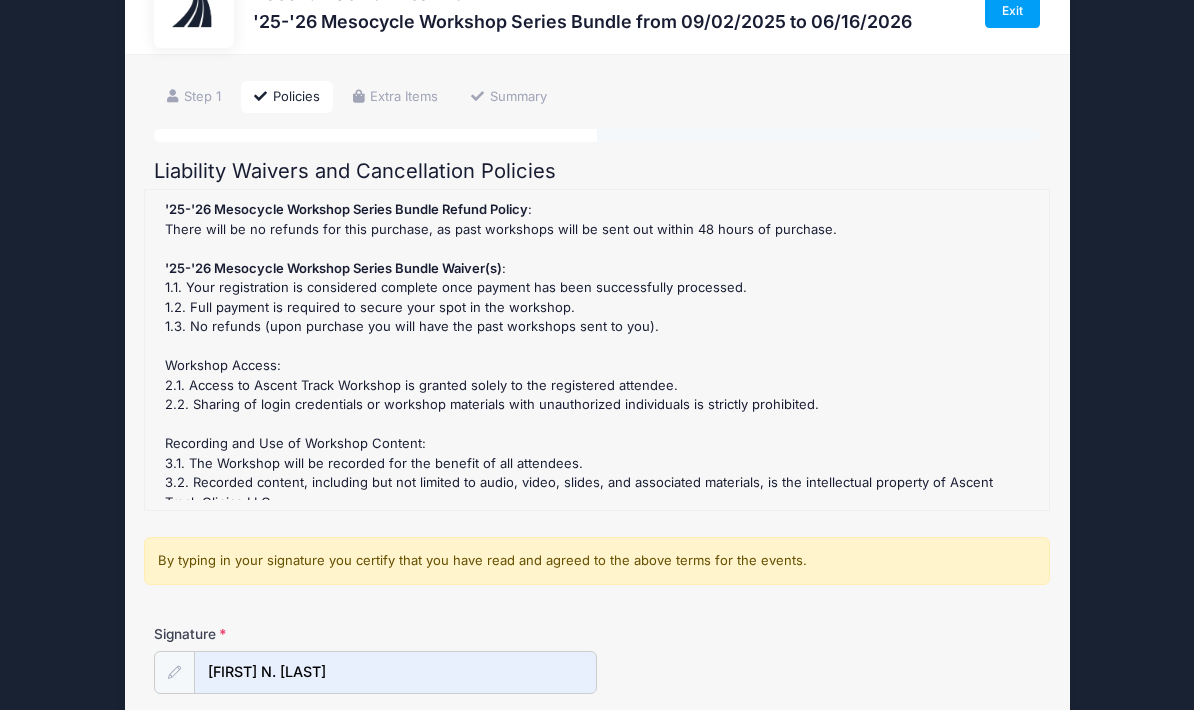 scroll, scrollTop: 70, scrollLeft: 0, axis: vertical 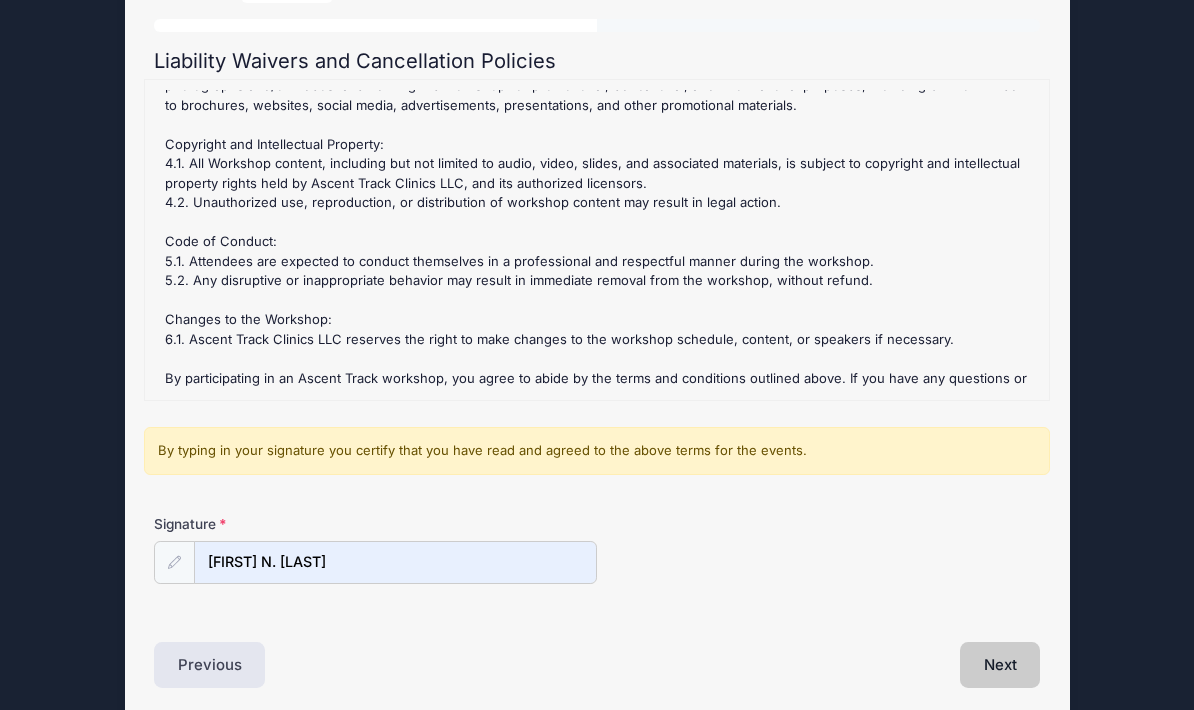 click on "Next" at bounding box center (1000, 665) 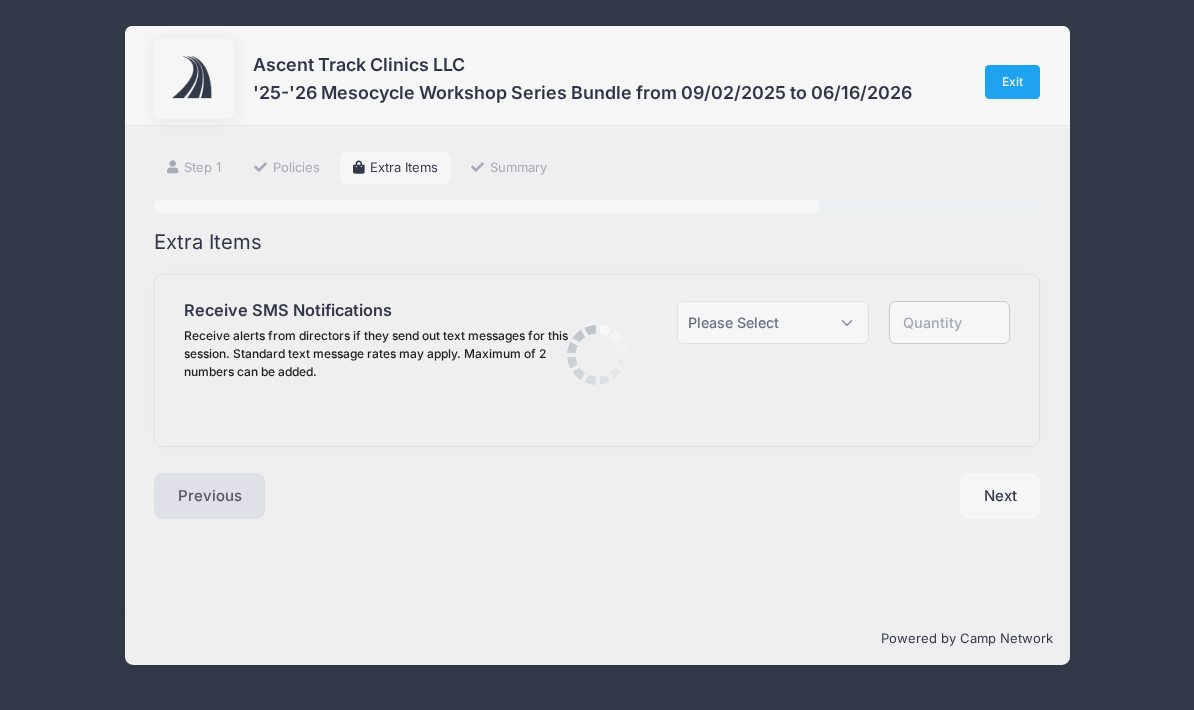 scroll, scrollTop: 0, scrollLeft: 0, axis: both 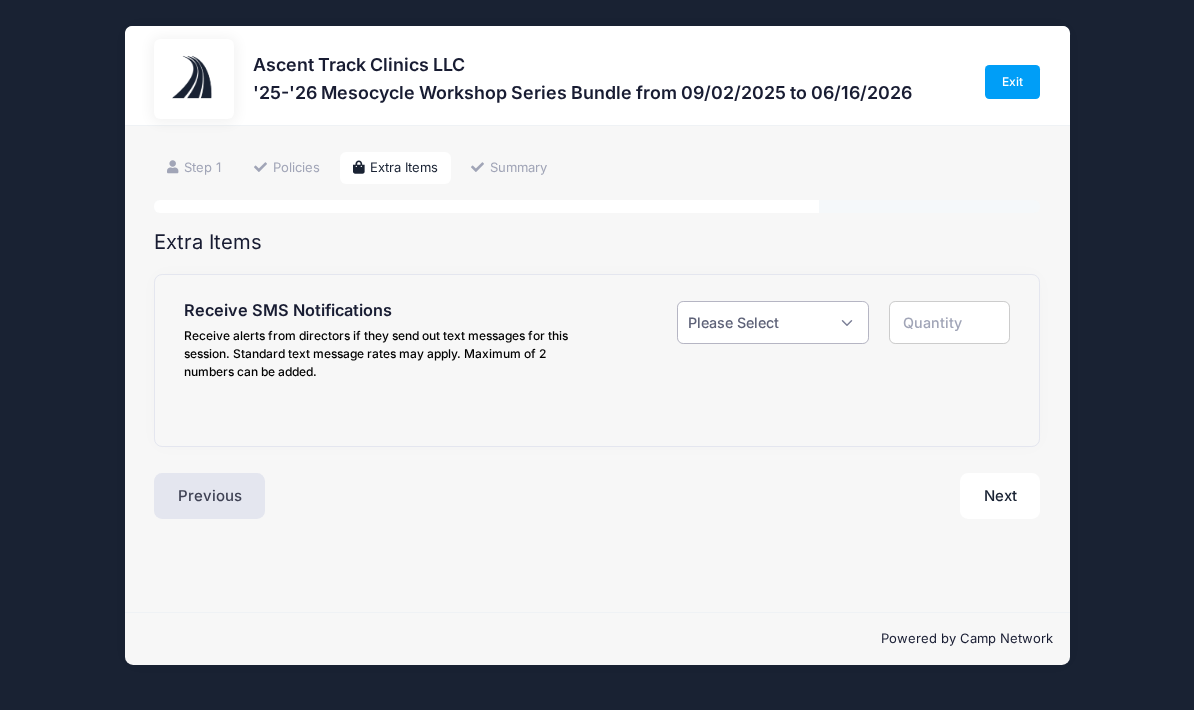 click on "Please Select Yes ($0.00)
No" at bounding box center [773, 322] 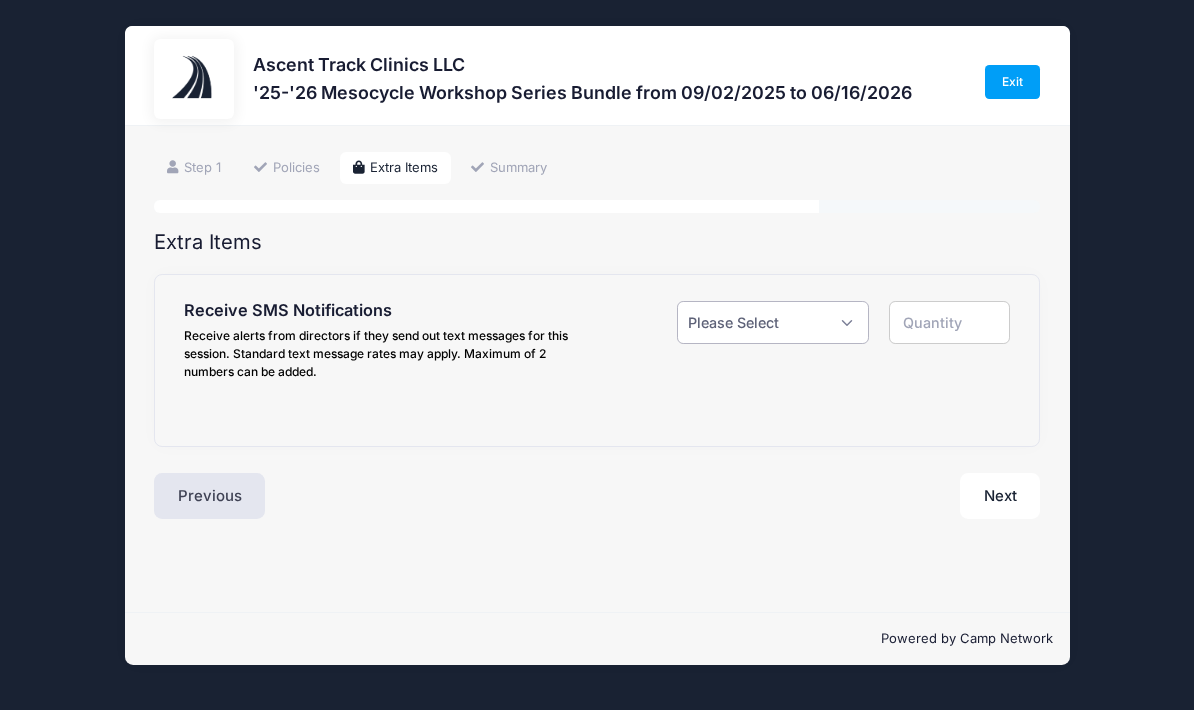 select on "1" 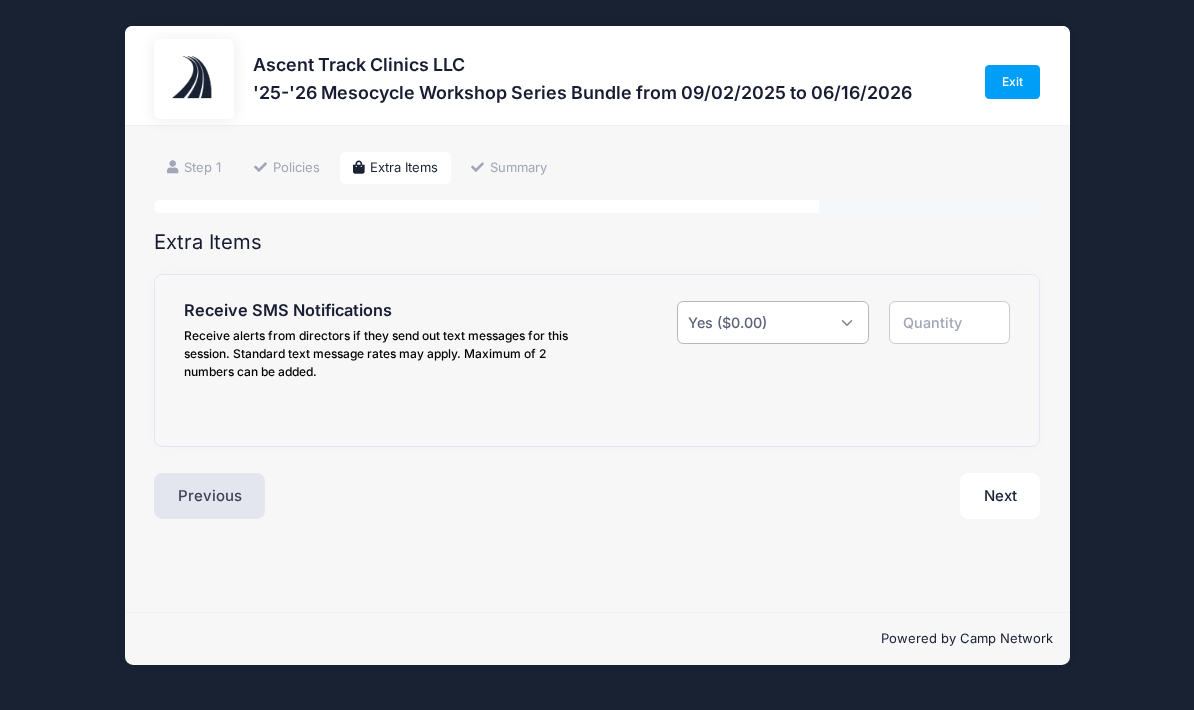 type on "1" 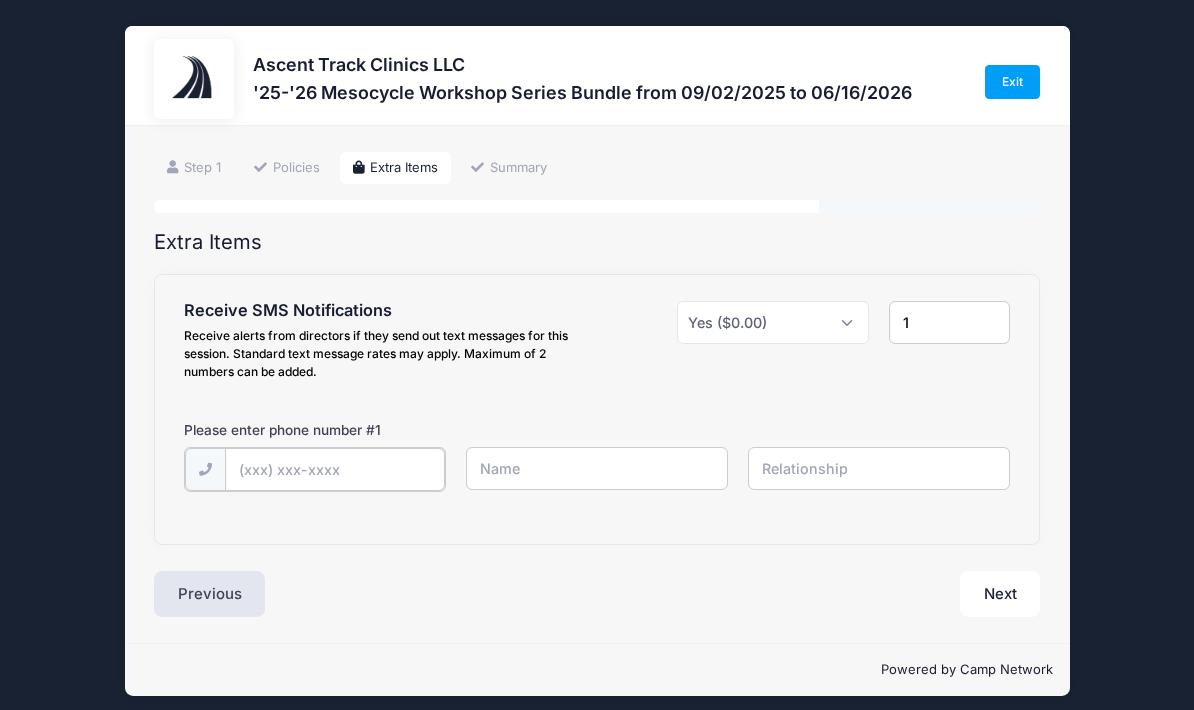 click at bounding box center [0, 0] 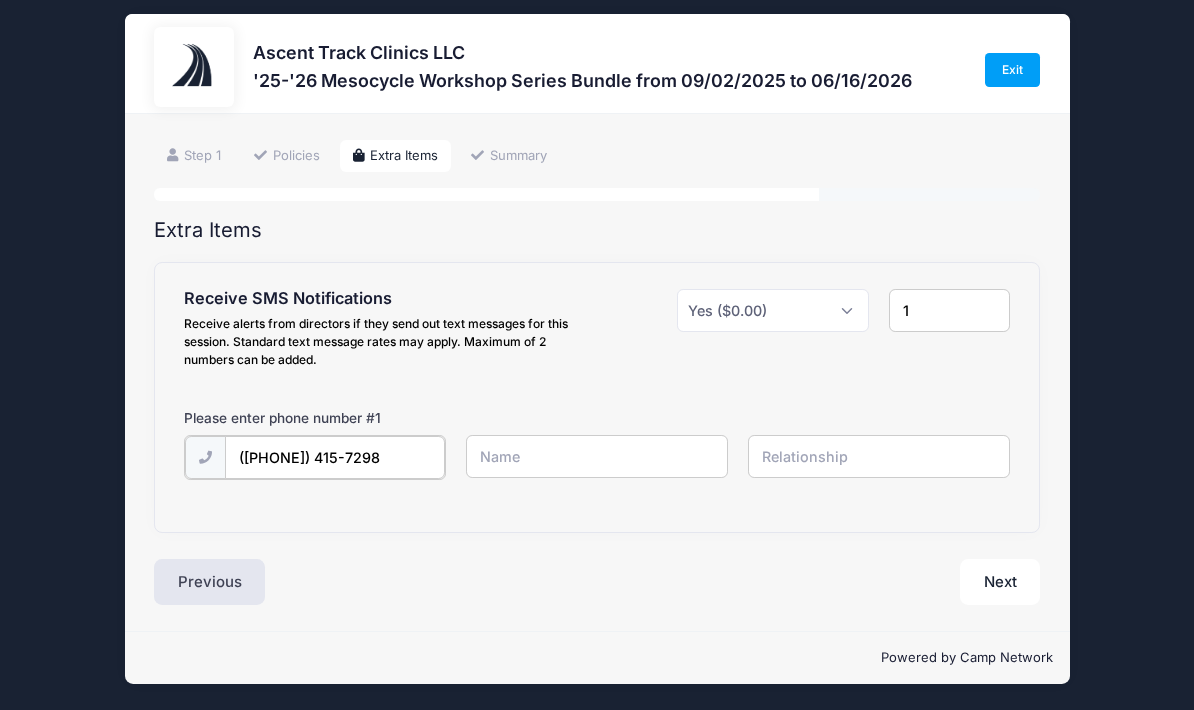 type on "(904) 415-7298" 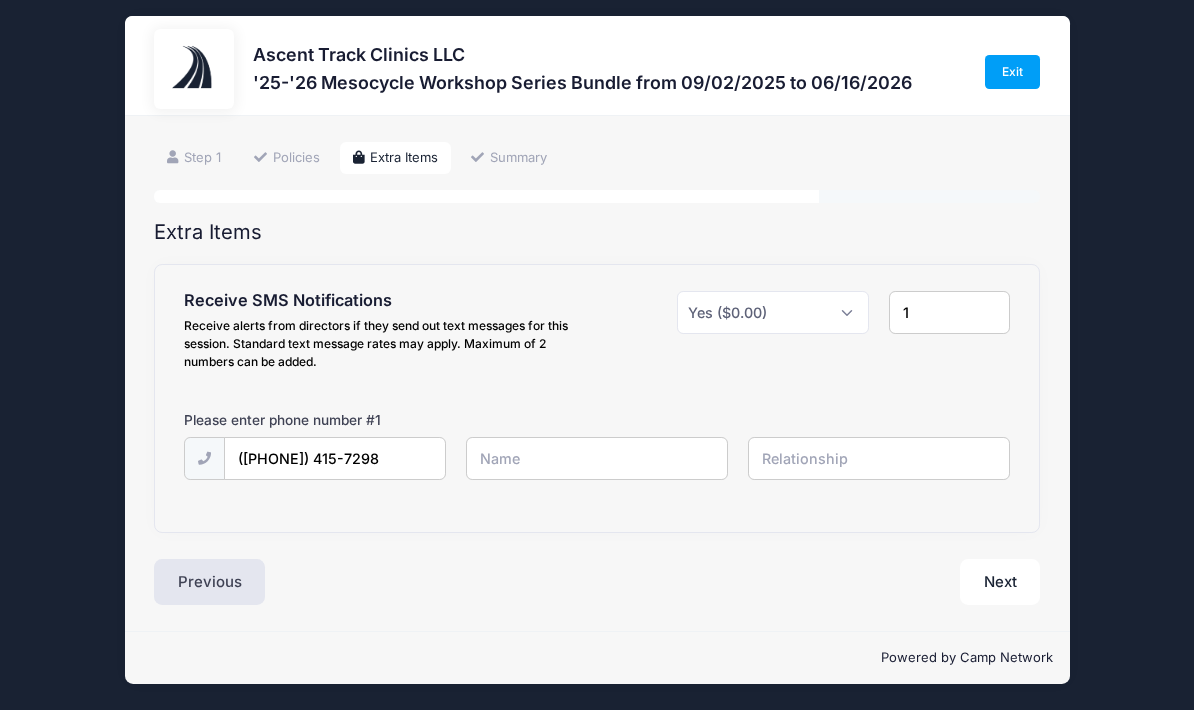 click at bounding box center (0, 0) 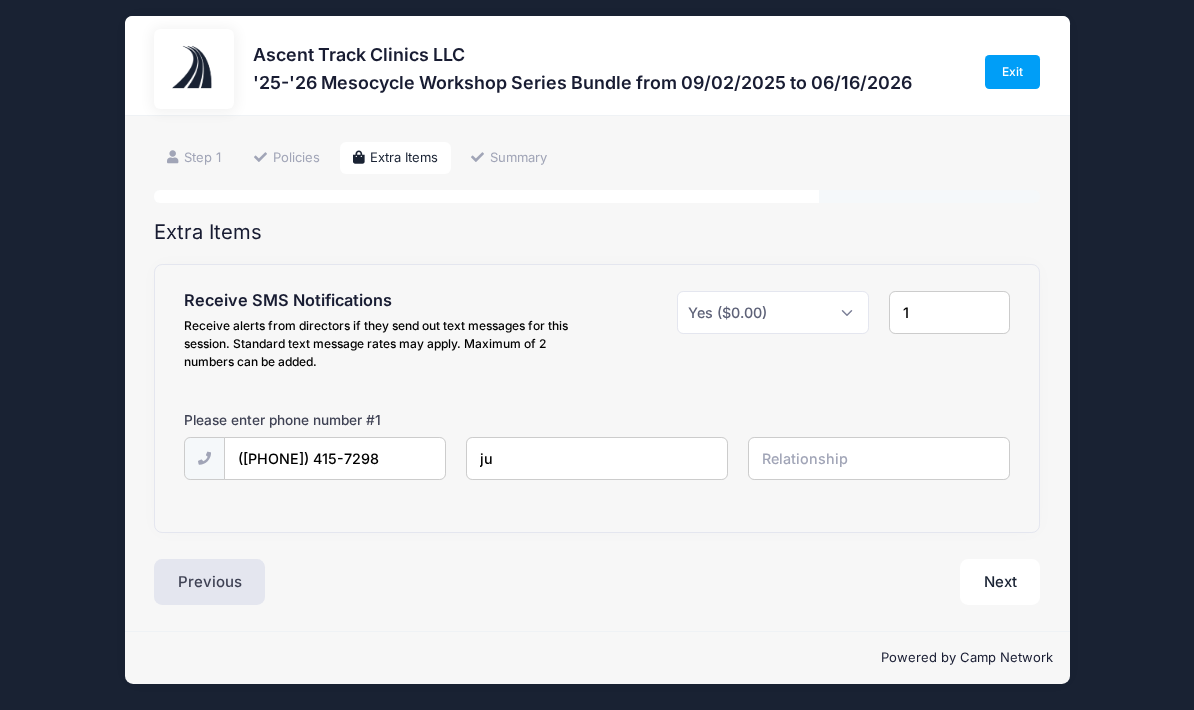 type on "j" 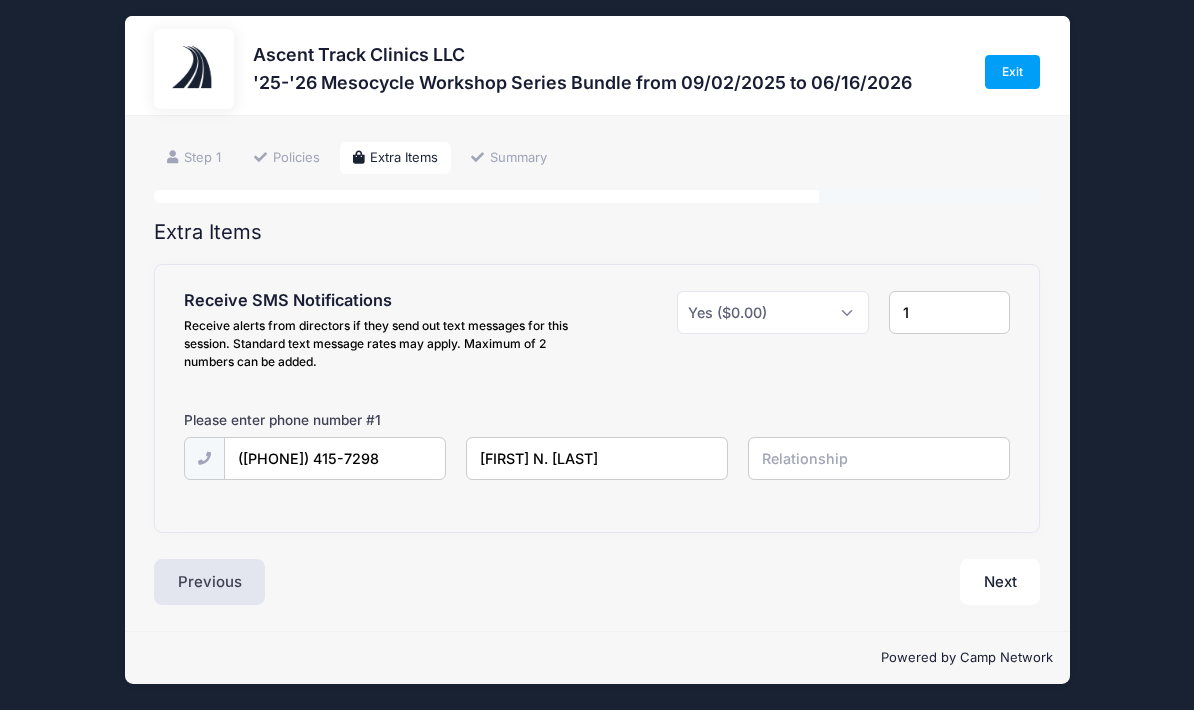 type on "Julio N. Despiau" 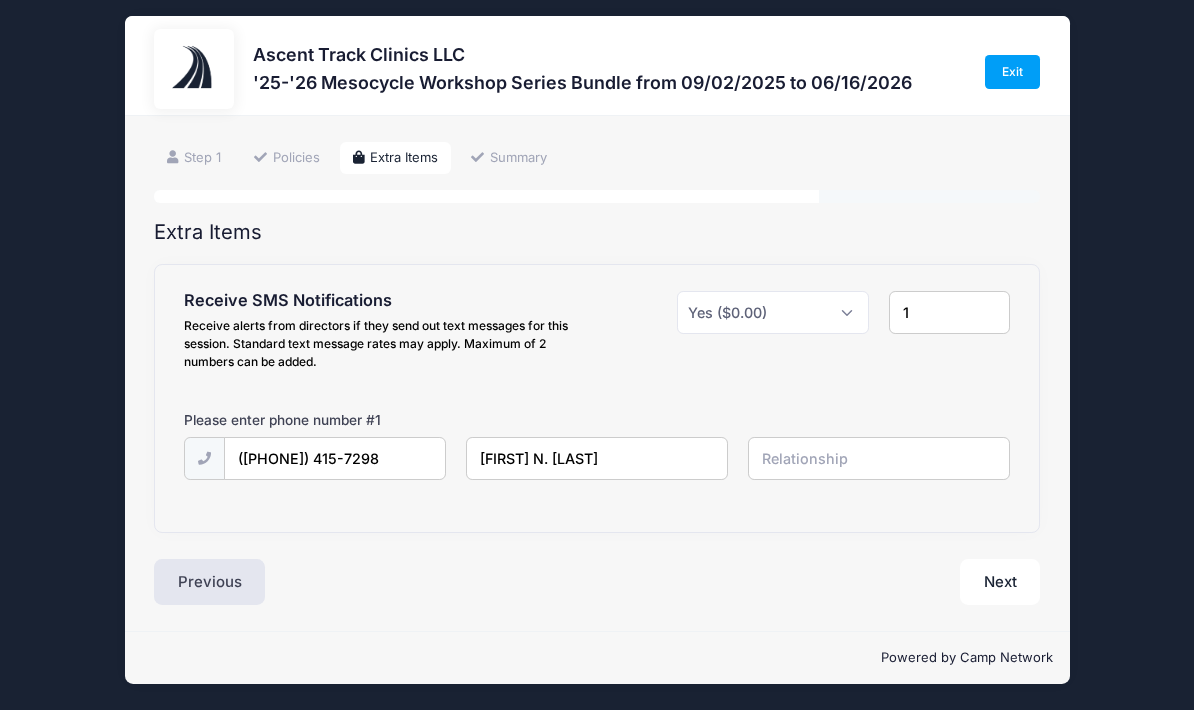 click on "Step  3 /7
Step 1
Policies
Extra Items
Summary
Participant Information
Participant's First Name
Julio
Participant's Last Name
Despiau
Contact Email" at bounding box center (597, 374) 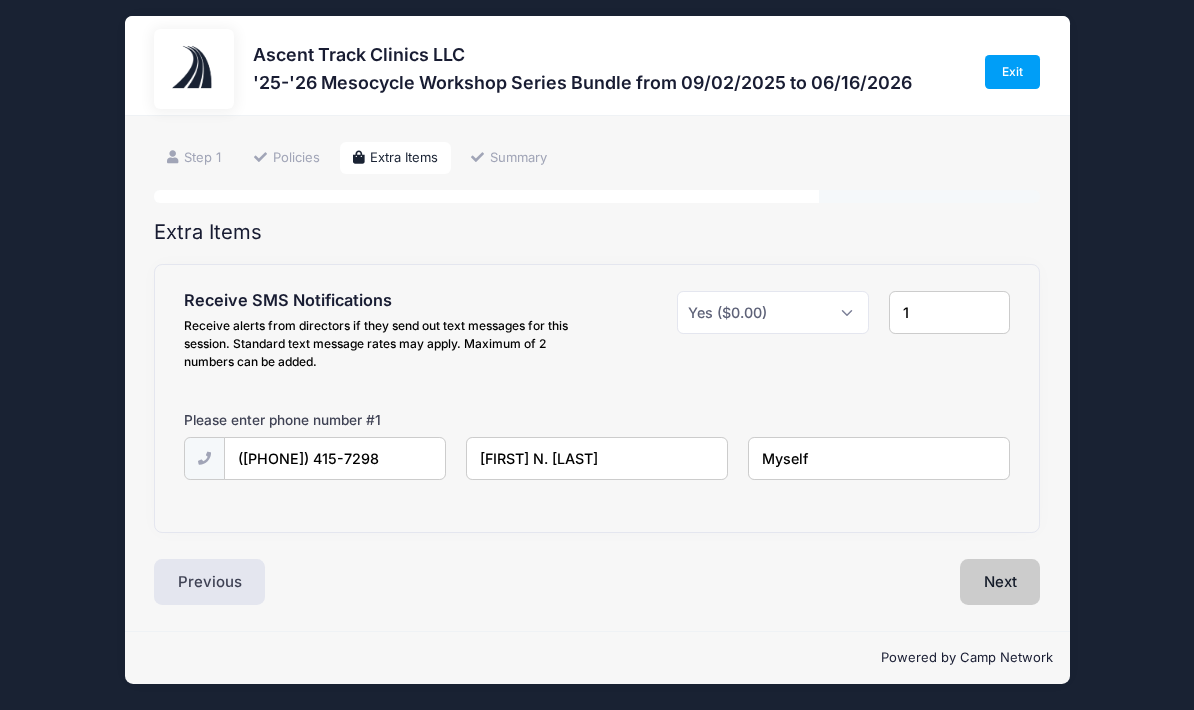 type on "Myself" 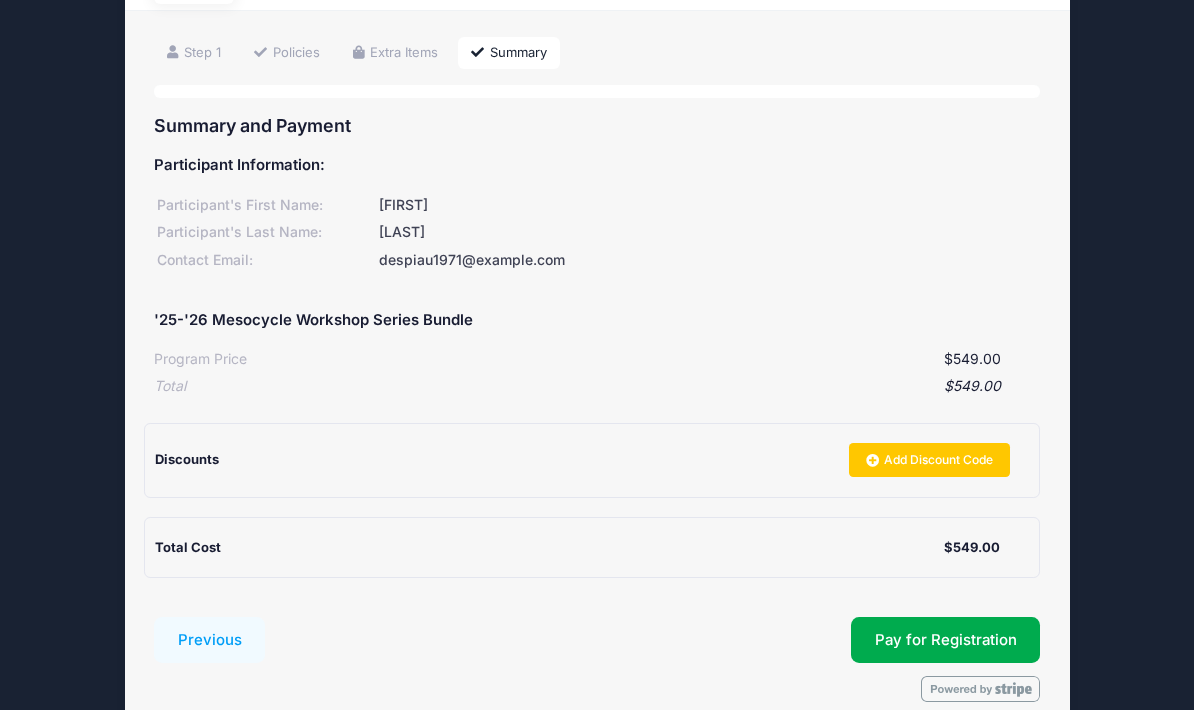 scroll, scrollTop: 115, scrollLeft: 0, axis: vertical 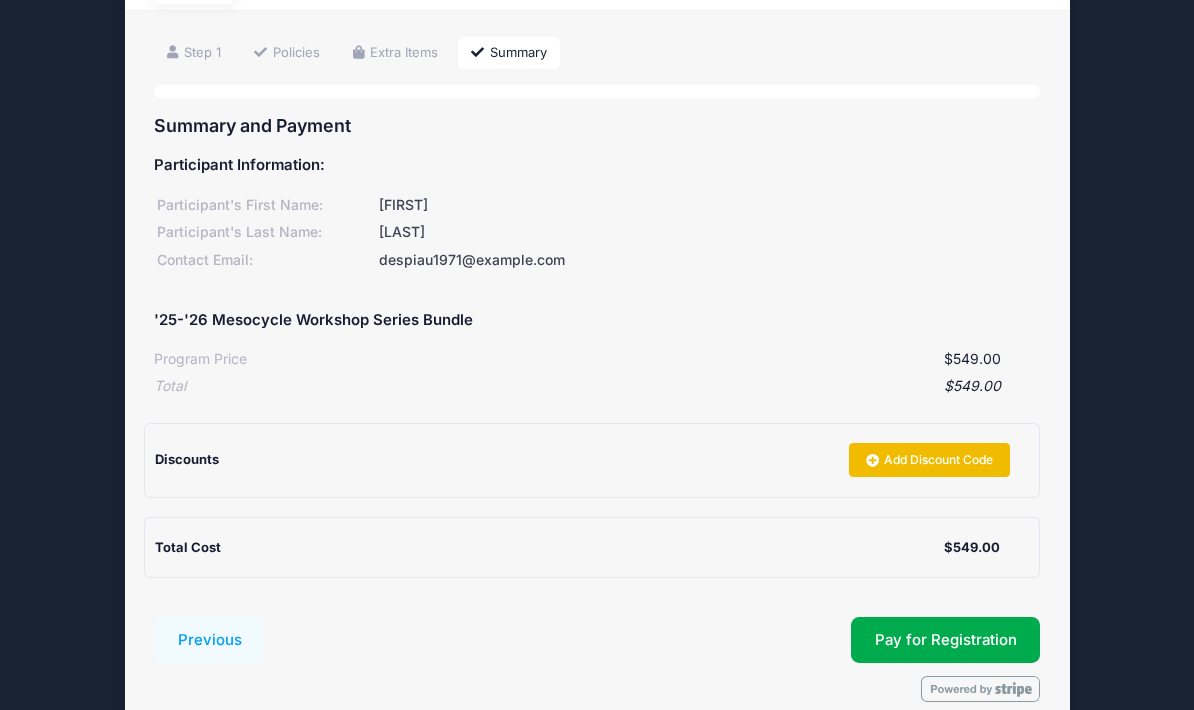 click on "Add Discount Code" at bounding box center [929, 460] 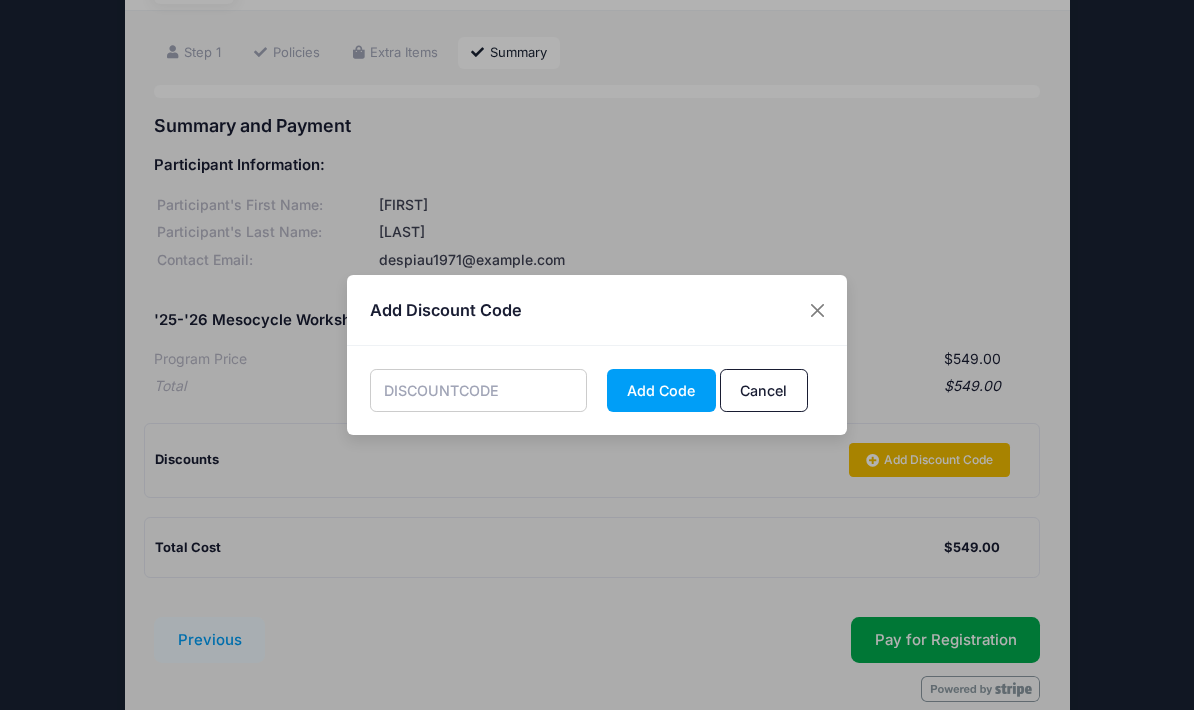 scroll, scrollTop: 195, scrollLeft: 0, axis: vertical 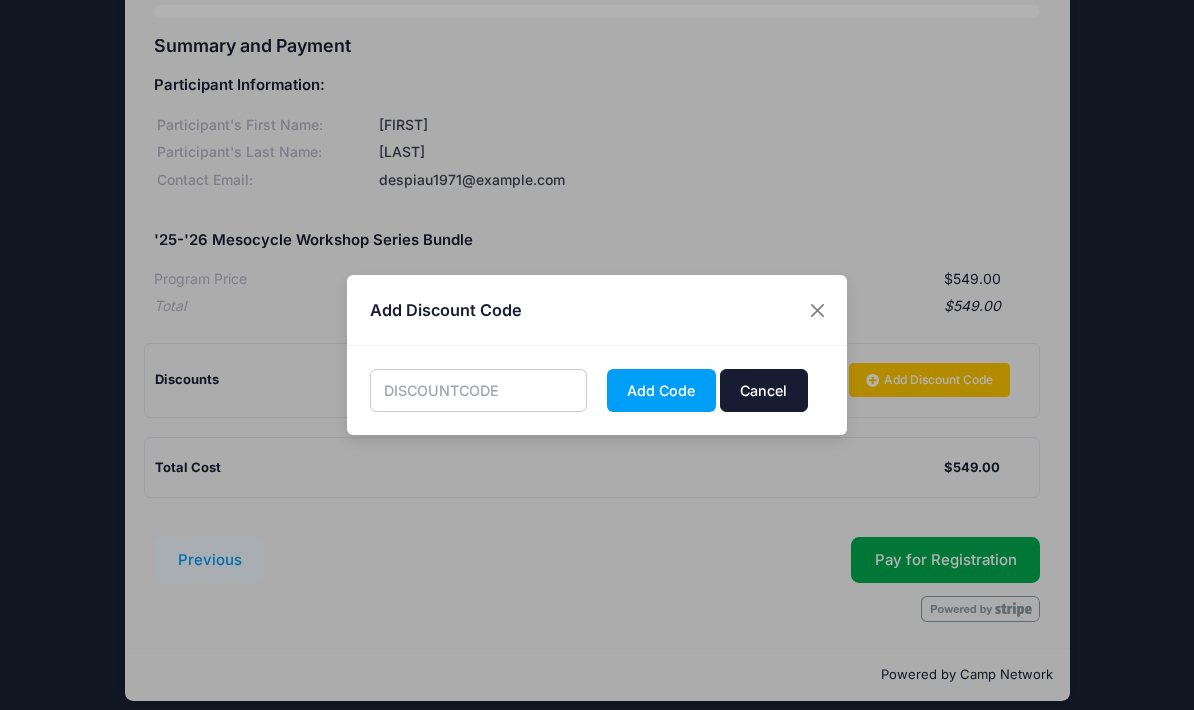 click on "Cancel" at bounding box center [764, 390] 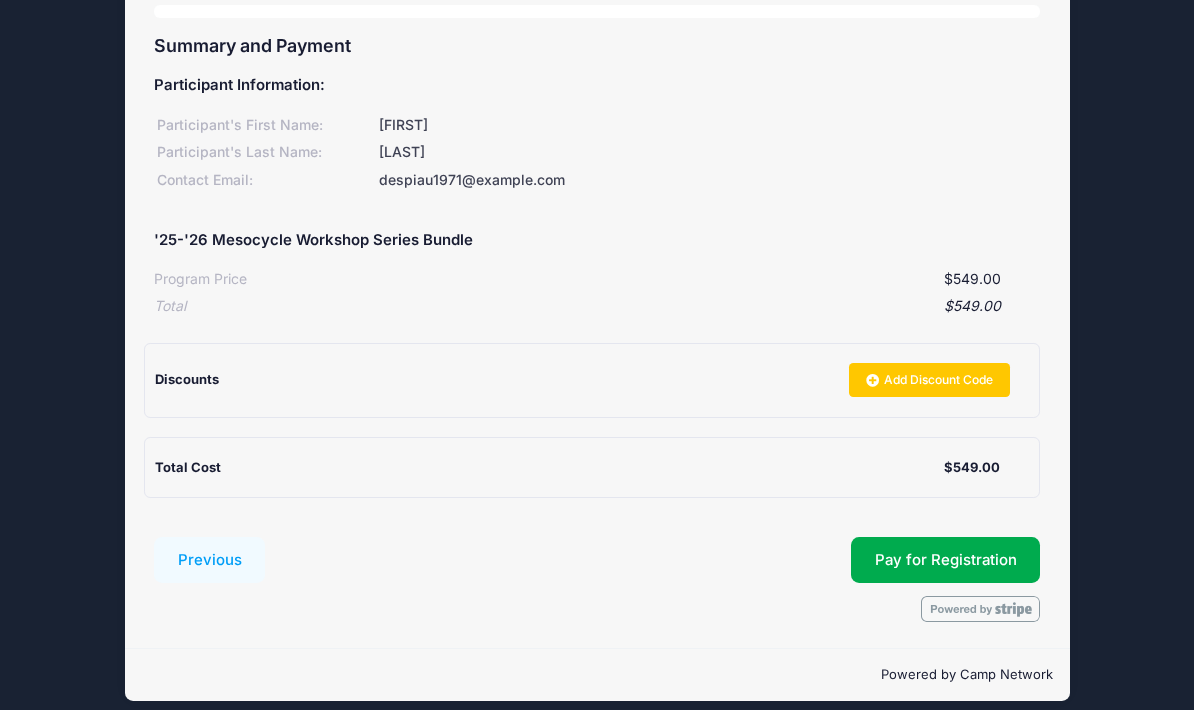 click on "Ascent Track Clinics LLC
'25-'26 Mesocycle Workshop Series Bundle from 09/02/2025 to 06/16/2026
Exit
Step  4 /7
Step 1
Policies
Extra Items
Summary
NN" at bounding box center (597, 266) 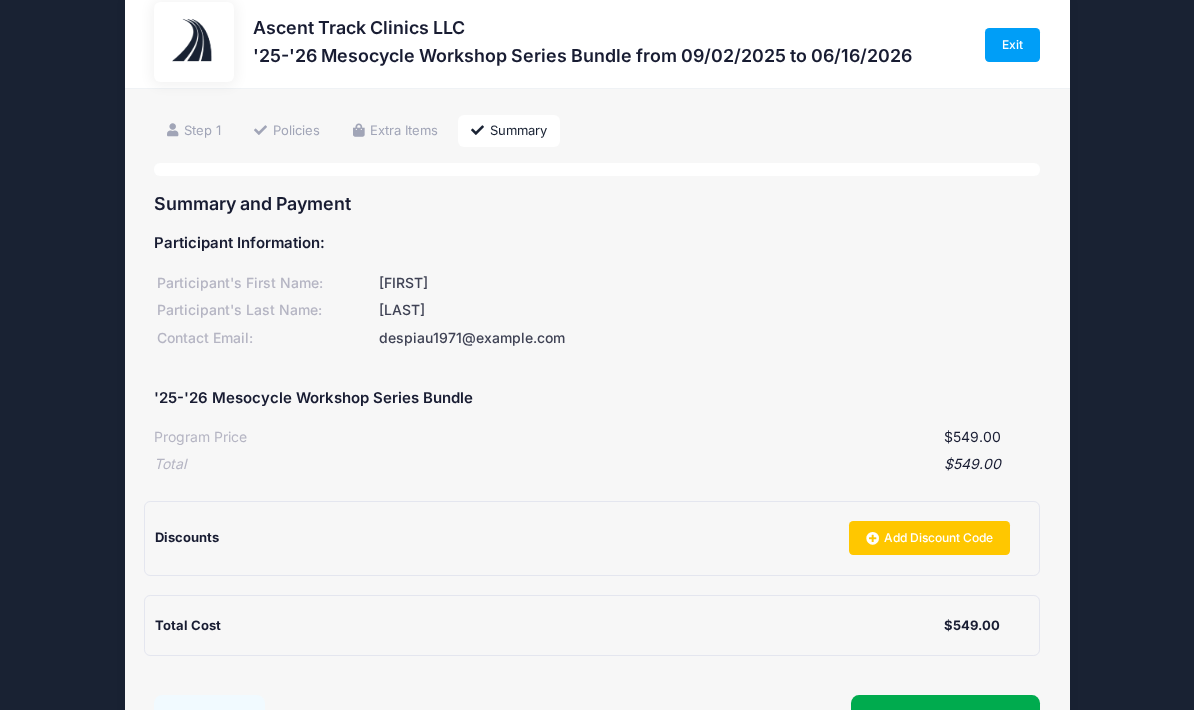scroll, scrollTop: 0, scrollLeft: 0, axis: both 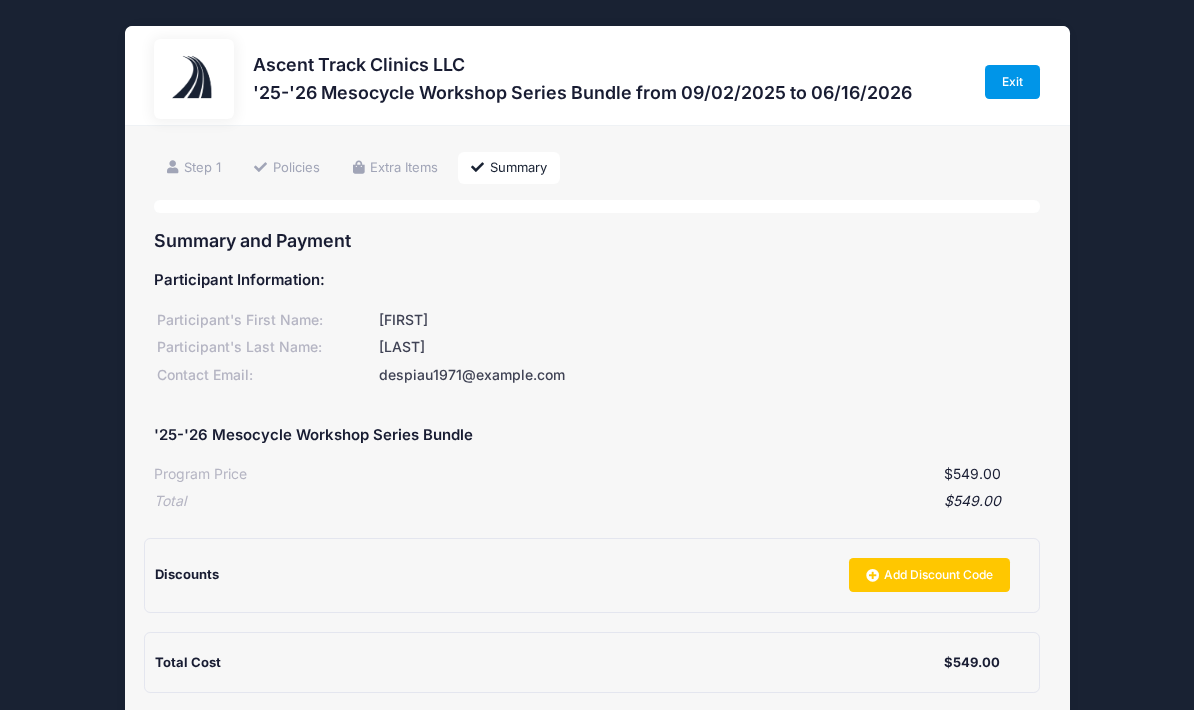 click on "Exit" at bounding box center [1013, 82] 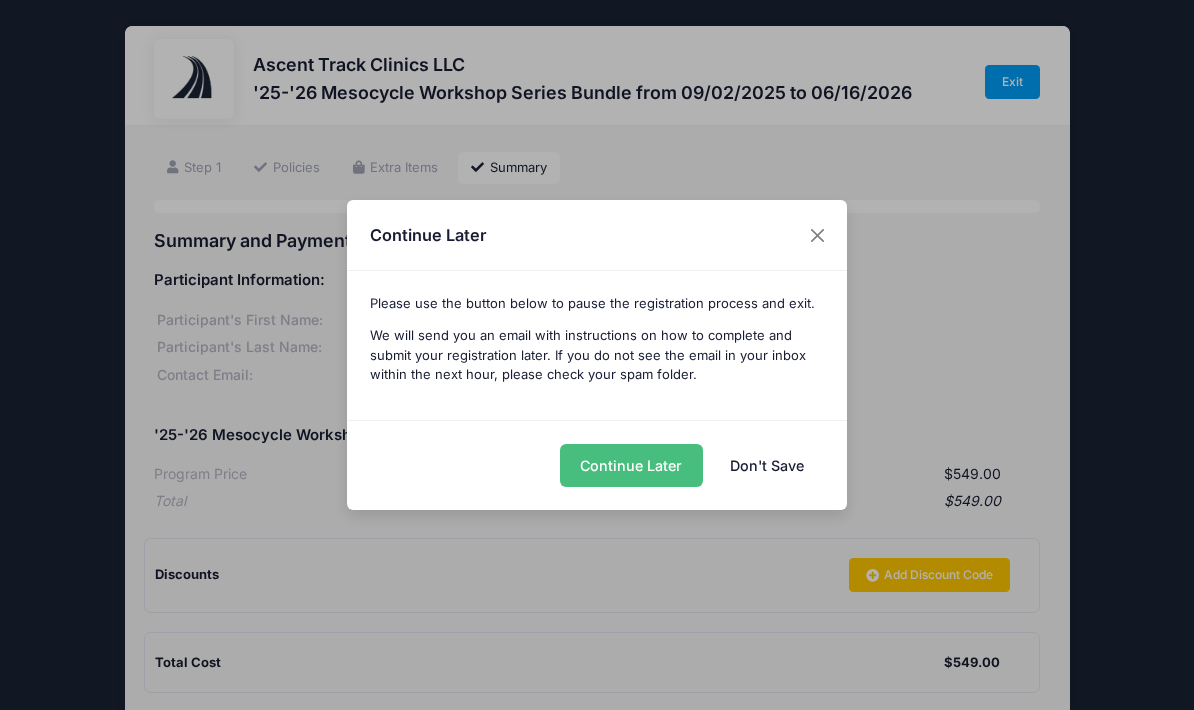 click on "Continue Later" at bounding box center (631, 465) 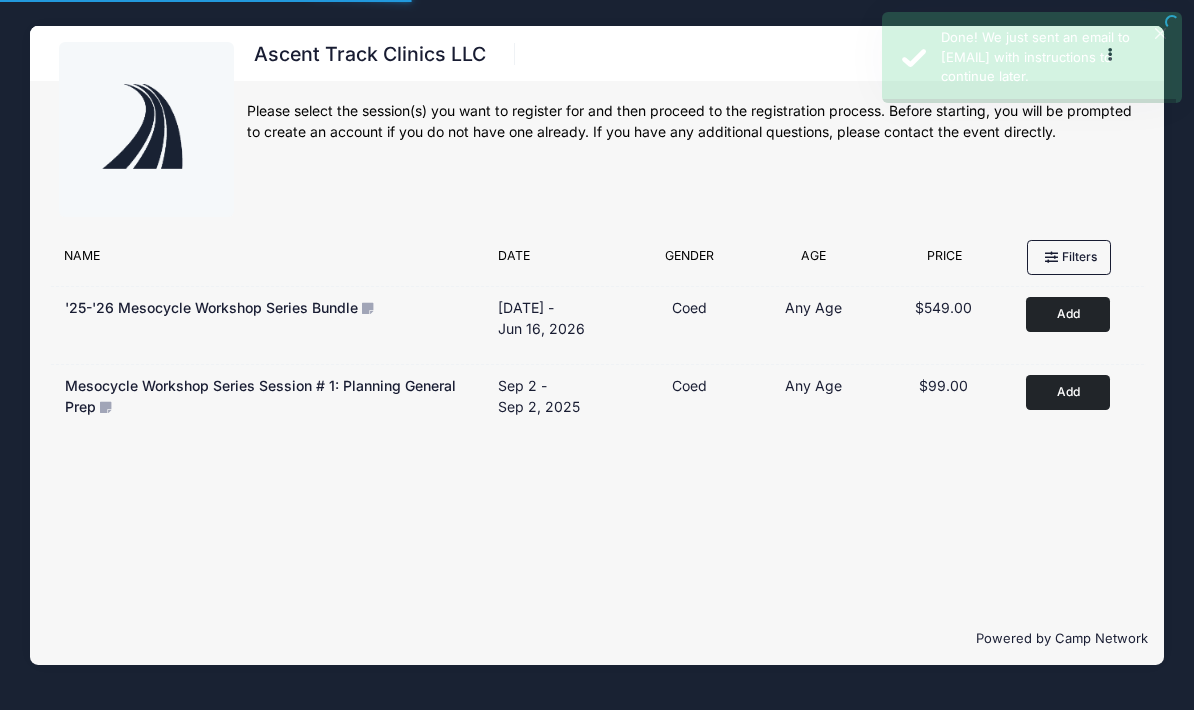 scroll, scrollTop: 0, scrollLeft: 0, axis: both 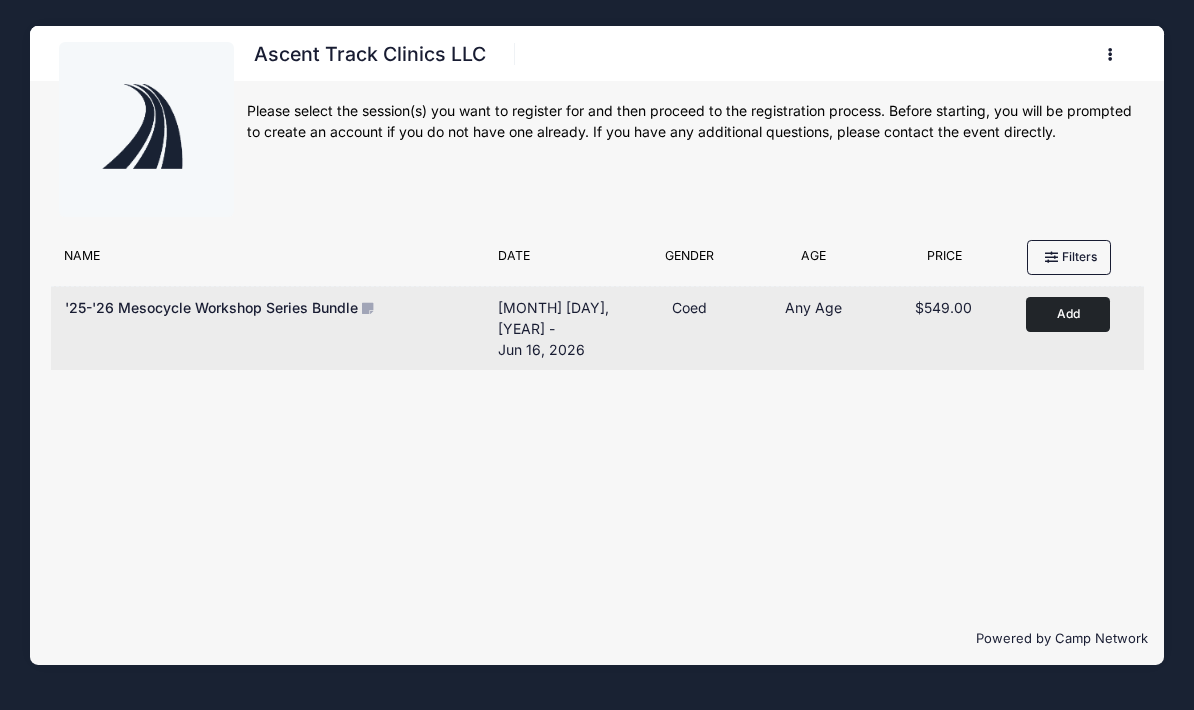 click on "Add  to Cart" at bounding box center [1068, 314] 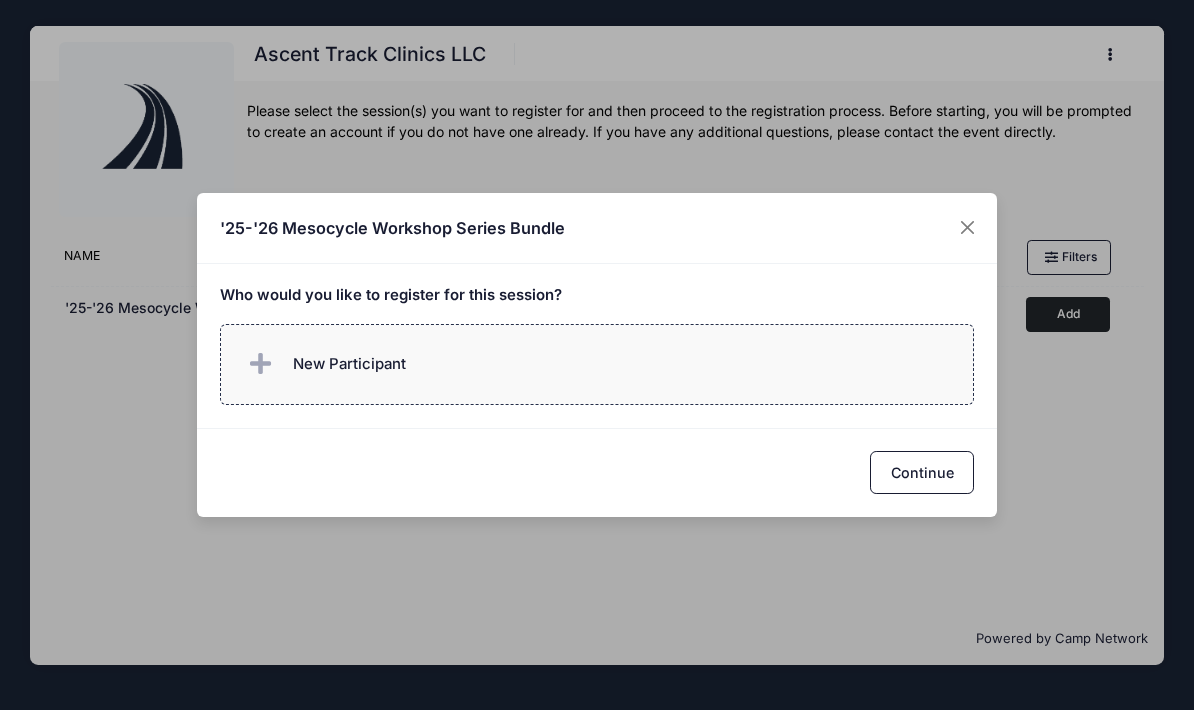 click on "New Participant" at bounding box center (349, 364) 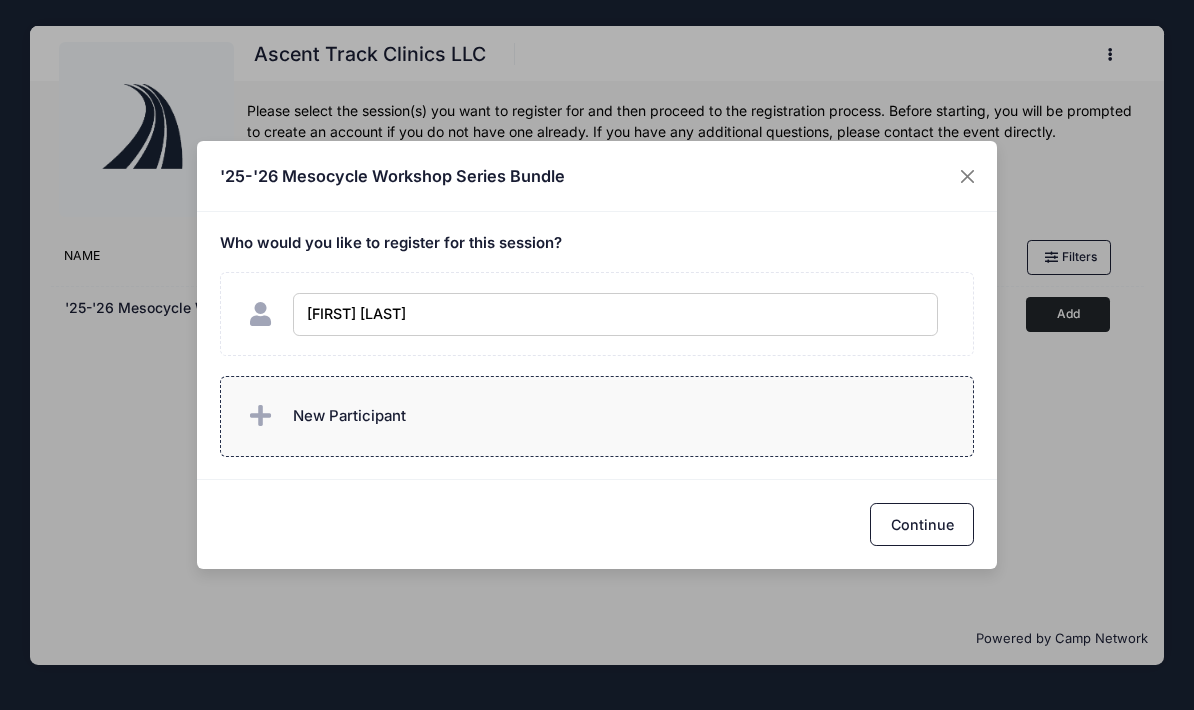 type on "Julio N Despiau" 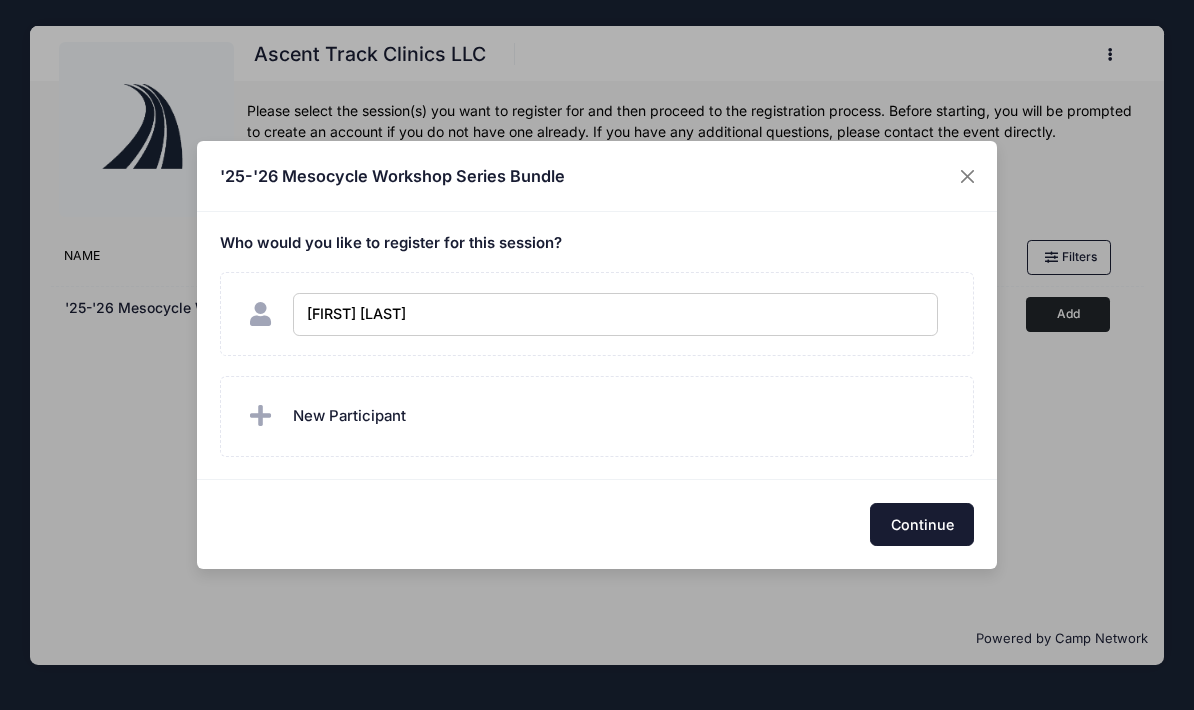 click on "Continue" at bounding box center (922, 524) 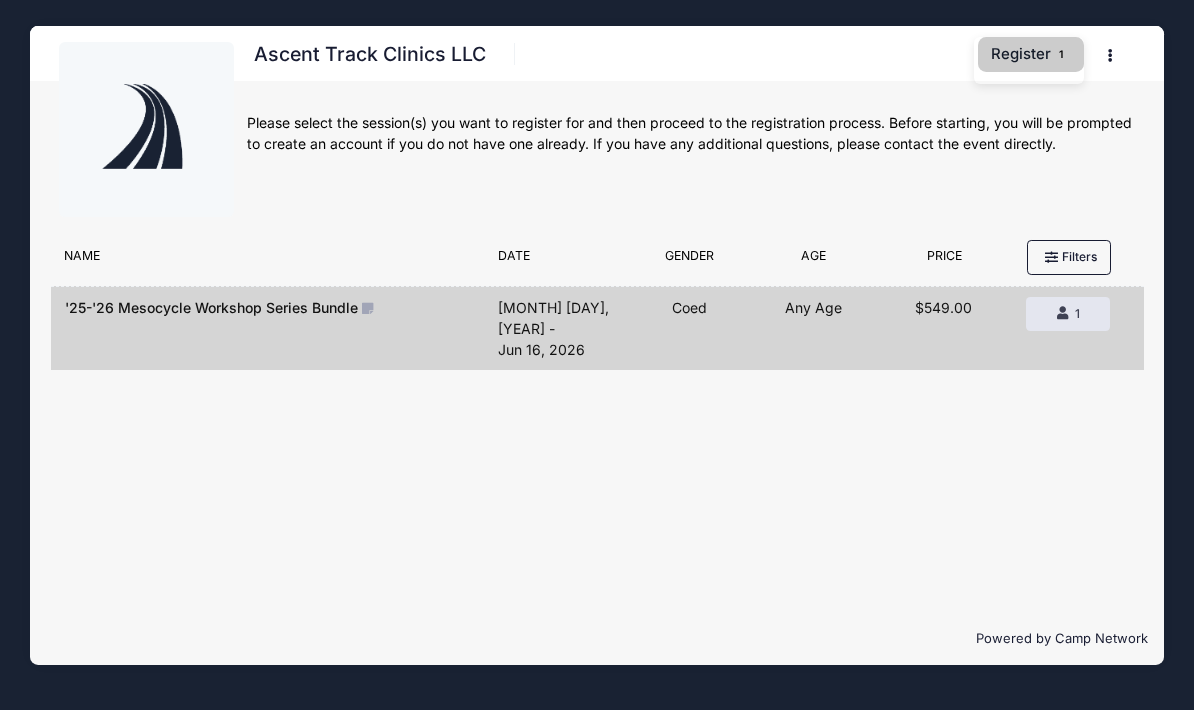 click on "Register  1" at bounding box center (1031, 54) 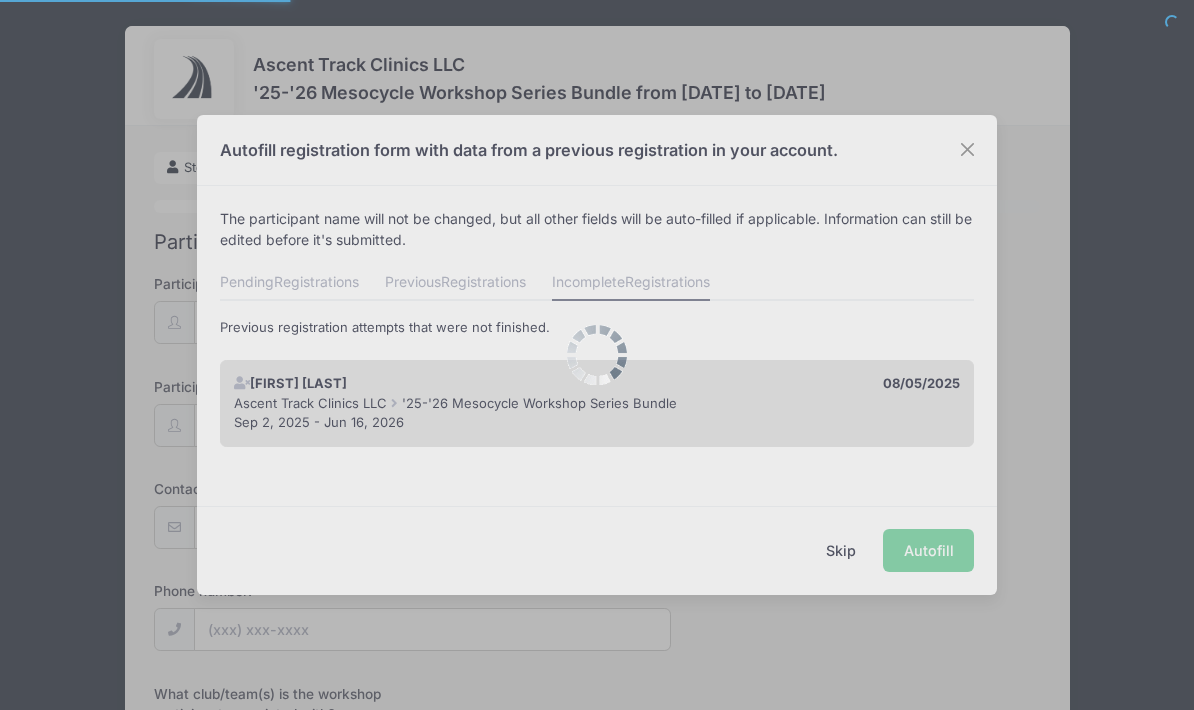 scroll, scrollTop: 0, scrollLeft: 0, axis: both 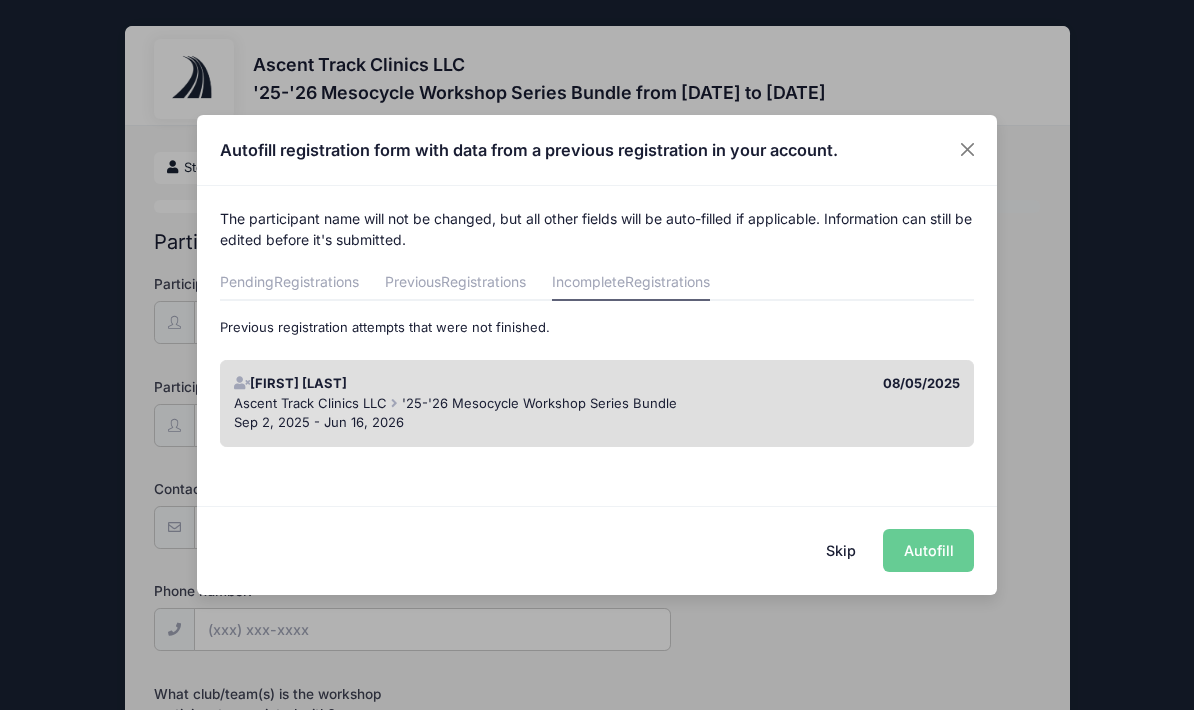click on "Skip
Autofill" at bounding box center (597, 550) 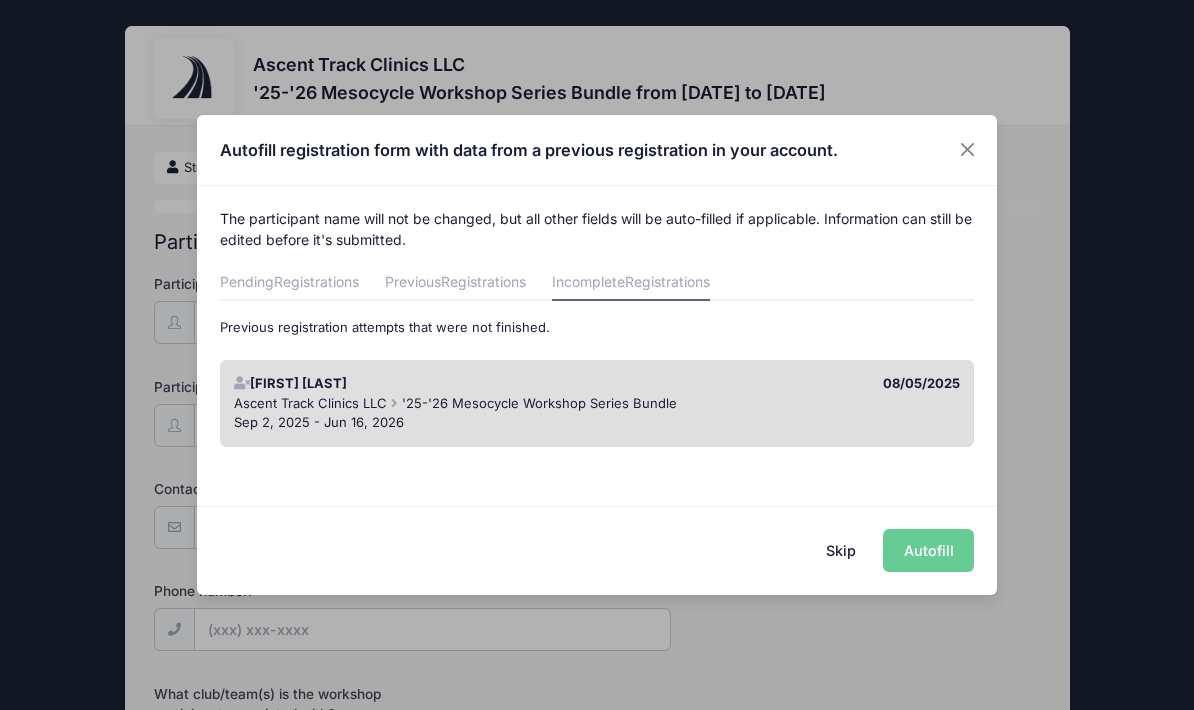 click on "Skip
Autofill" at bounding box center (597, 550) 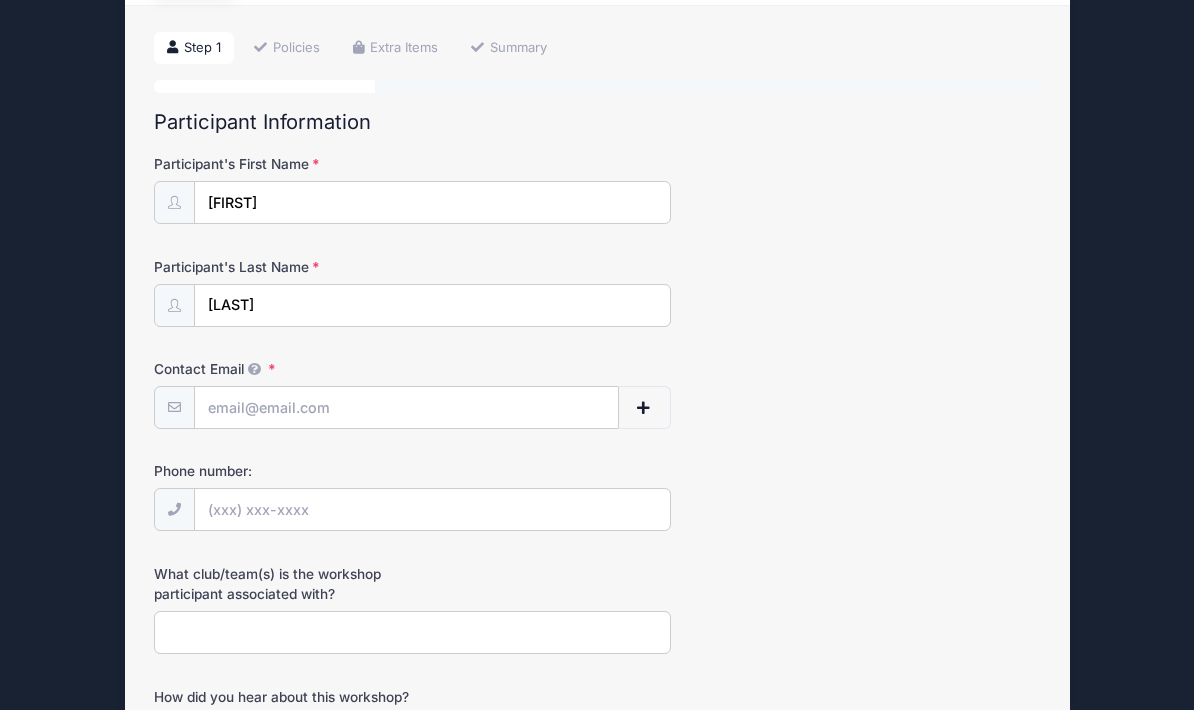scroll, scrollTop: 121, scrollLeft: 0, axis: vertical 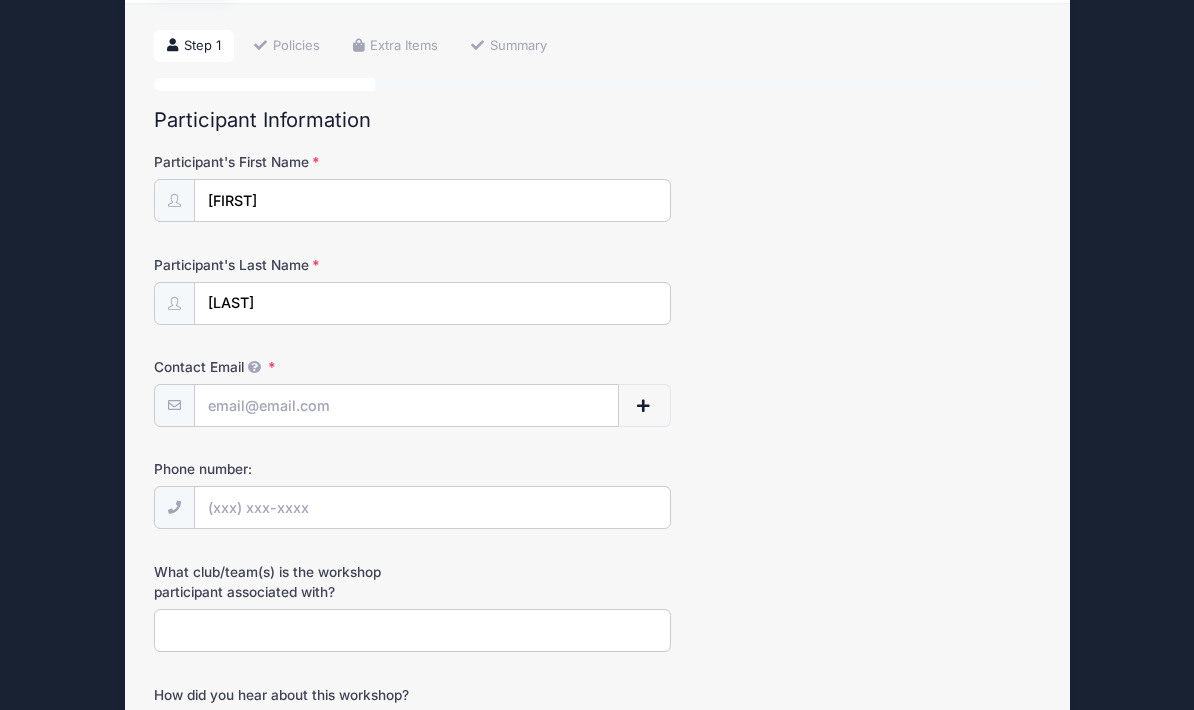 click at bounding box center [644, 406] 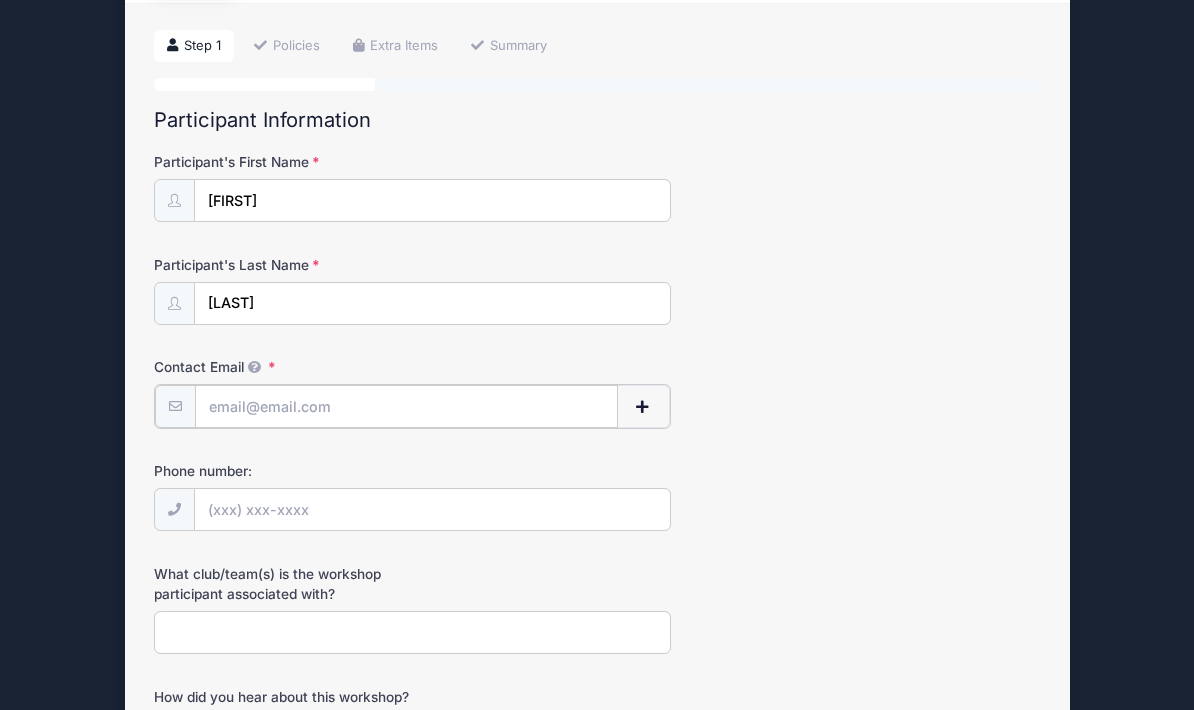 click on "Contact Email" at bounding box center [406, 406] 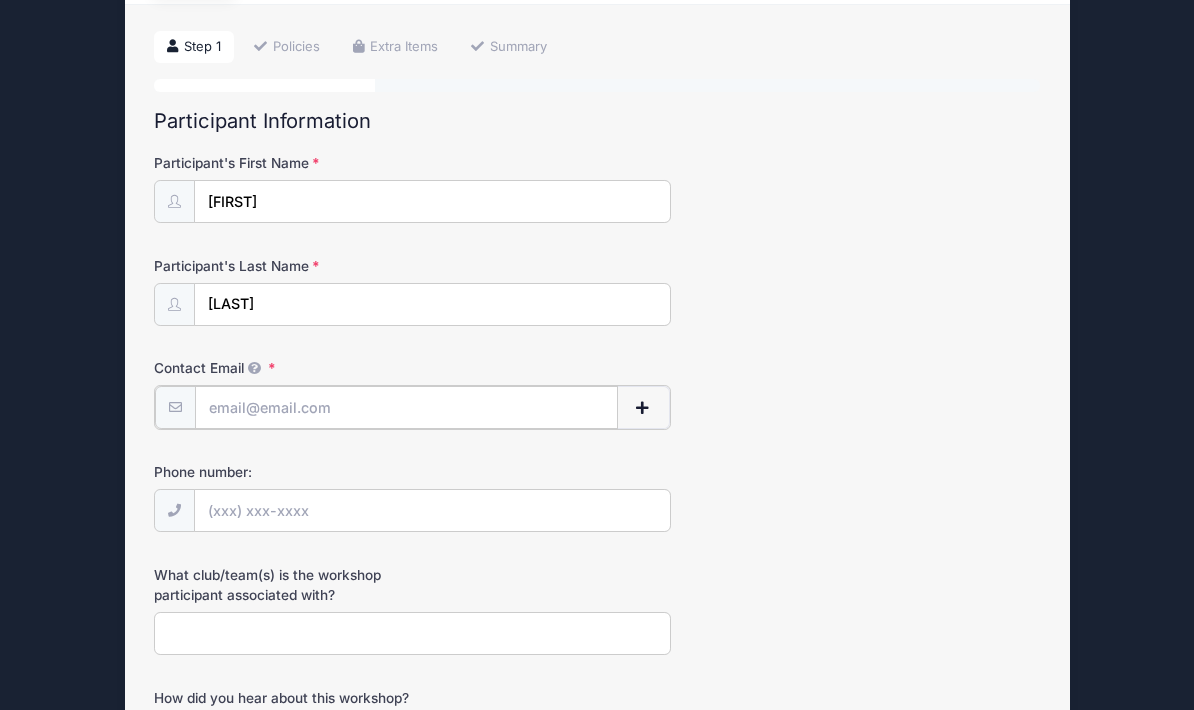 type on "despi1971@gmail.com" 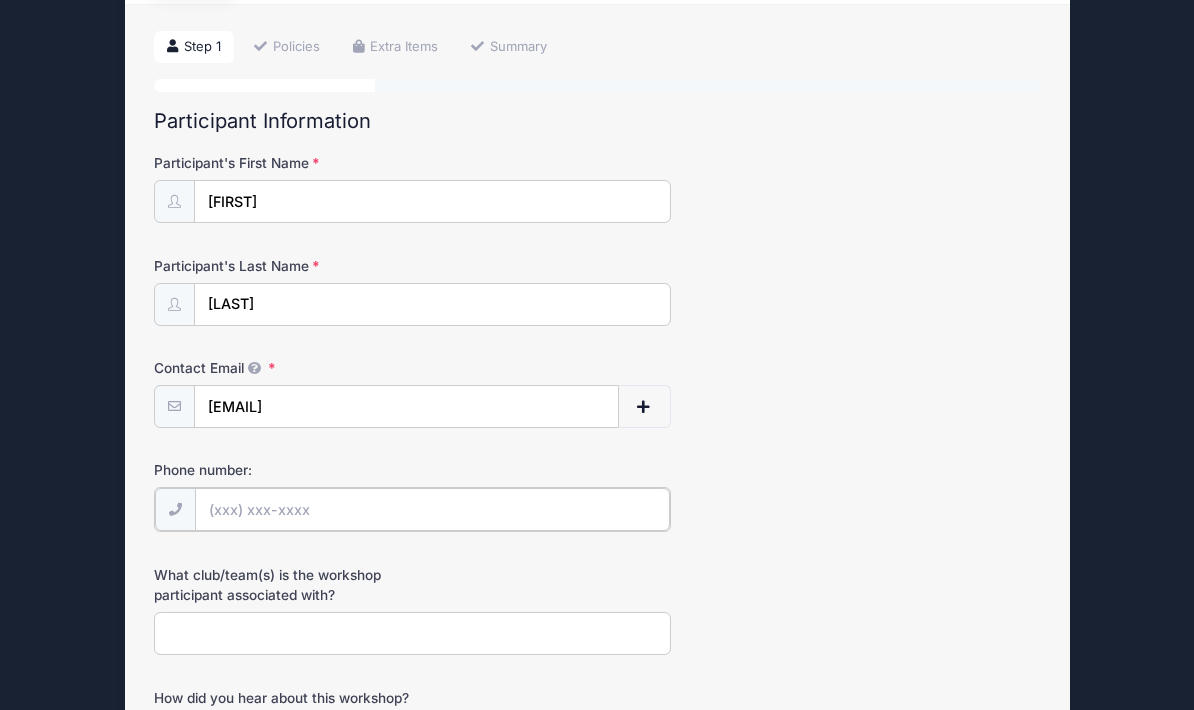 type on "(904) 415-7298" 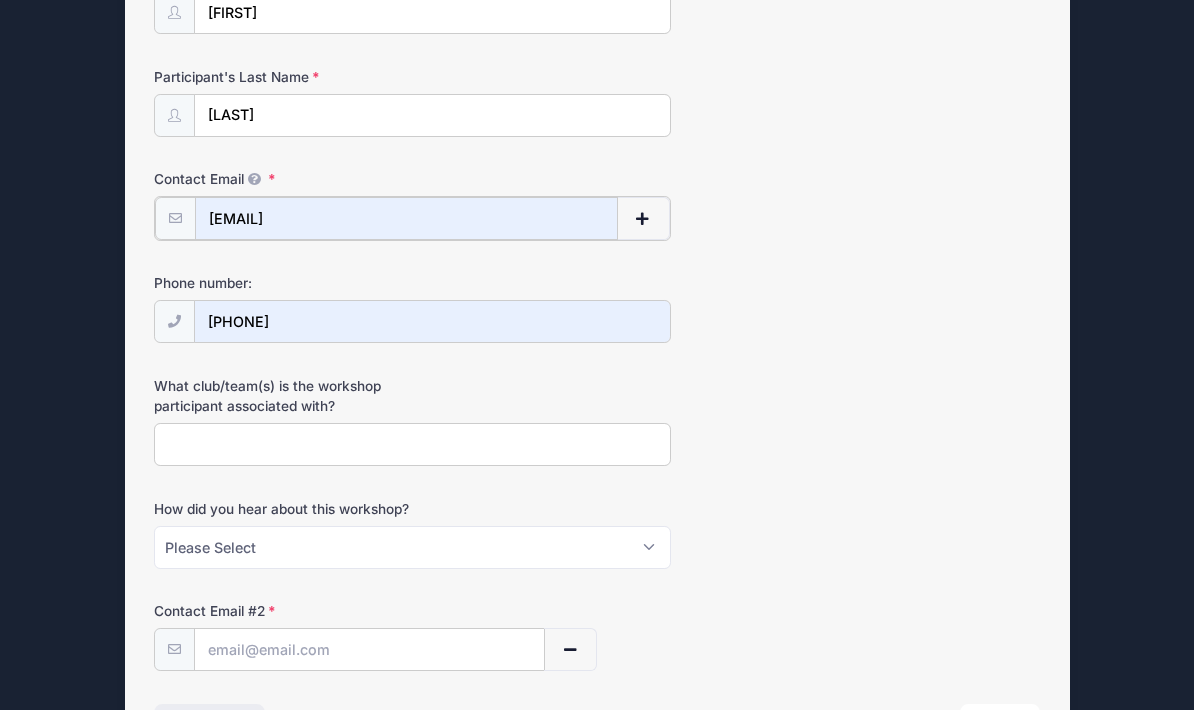 scroll, scrollTop: 0, scrollLeft: 0, axis: both 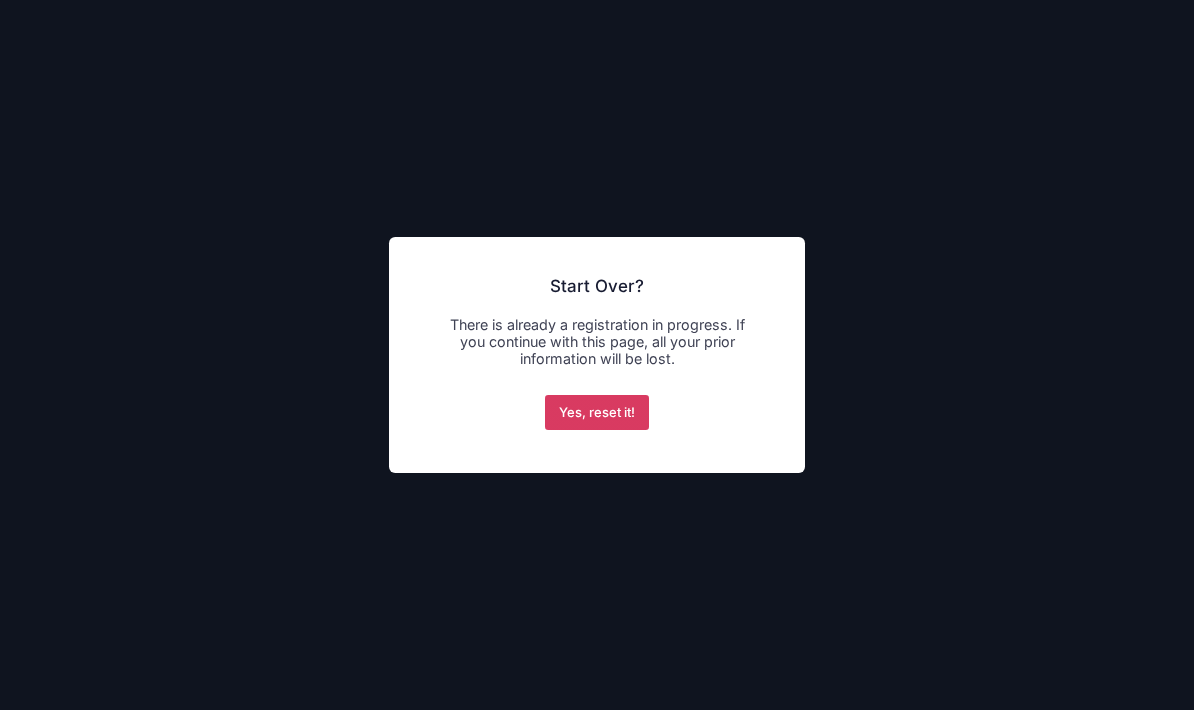 click on "Yes, reset it!" at bounding box center [597, 413] 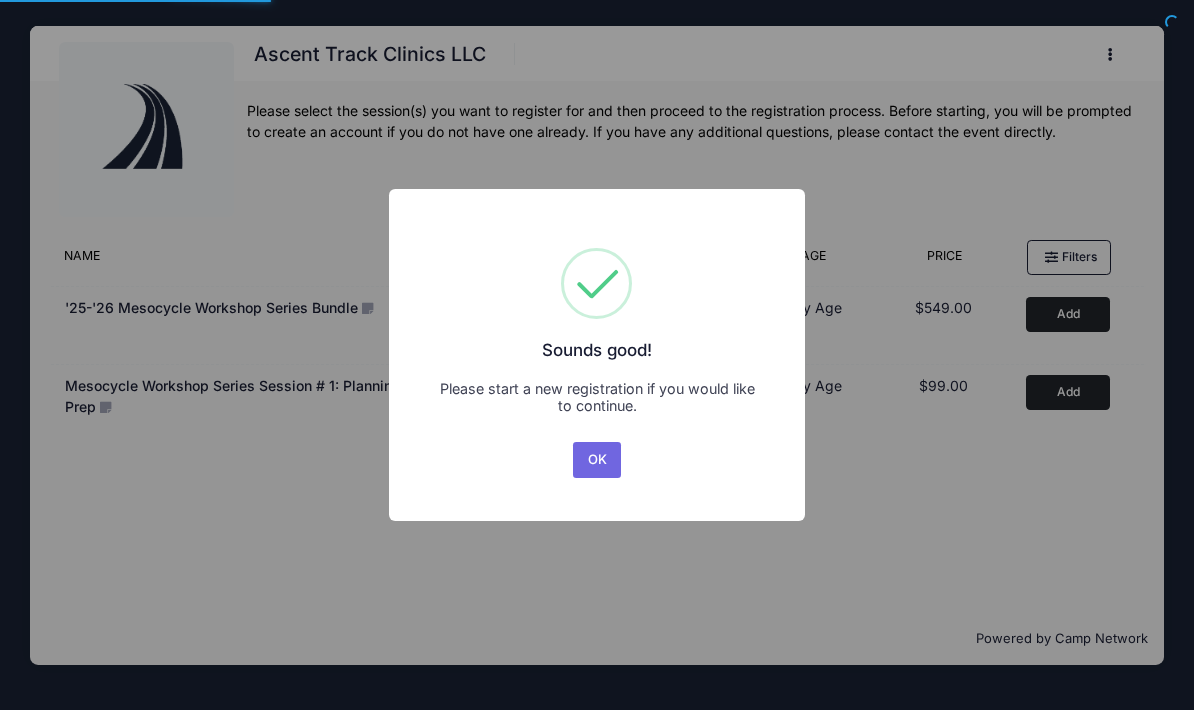 scroll, scrollTop: 0, scrollLeft: 0, axis: both 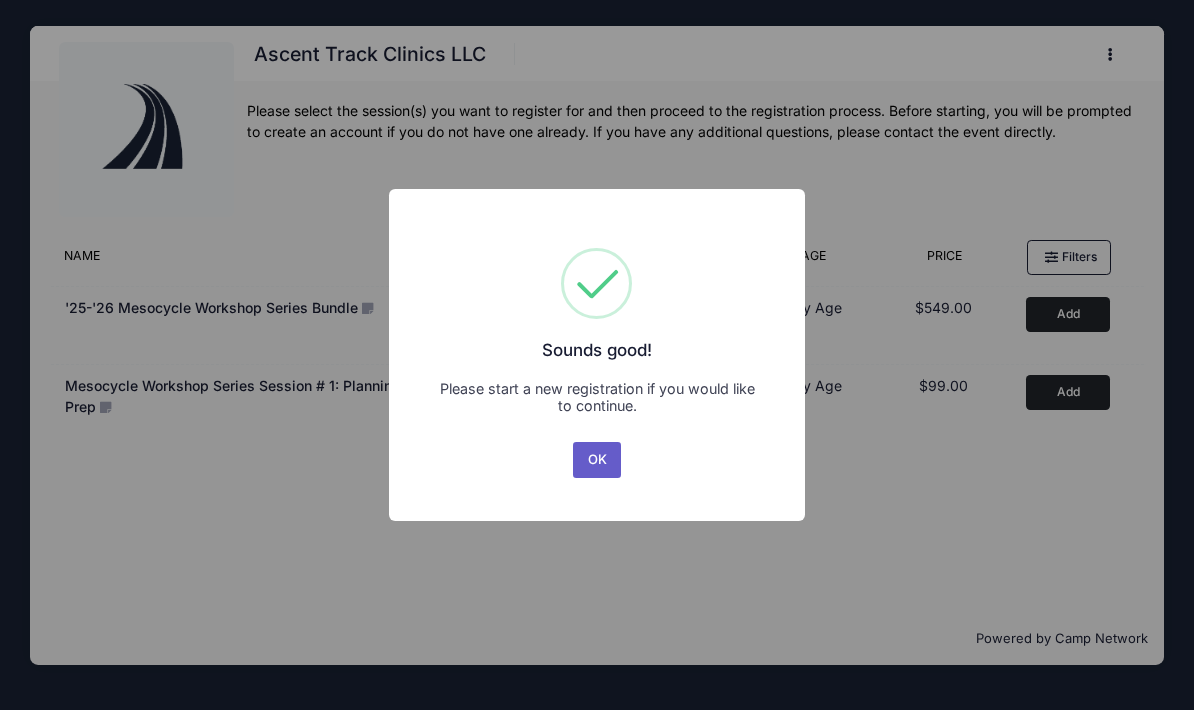 click on "OK" at bounding box center [597, 460] 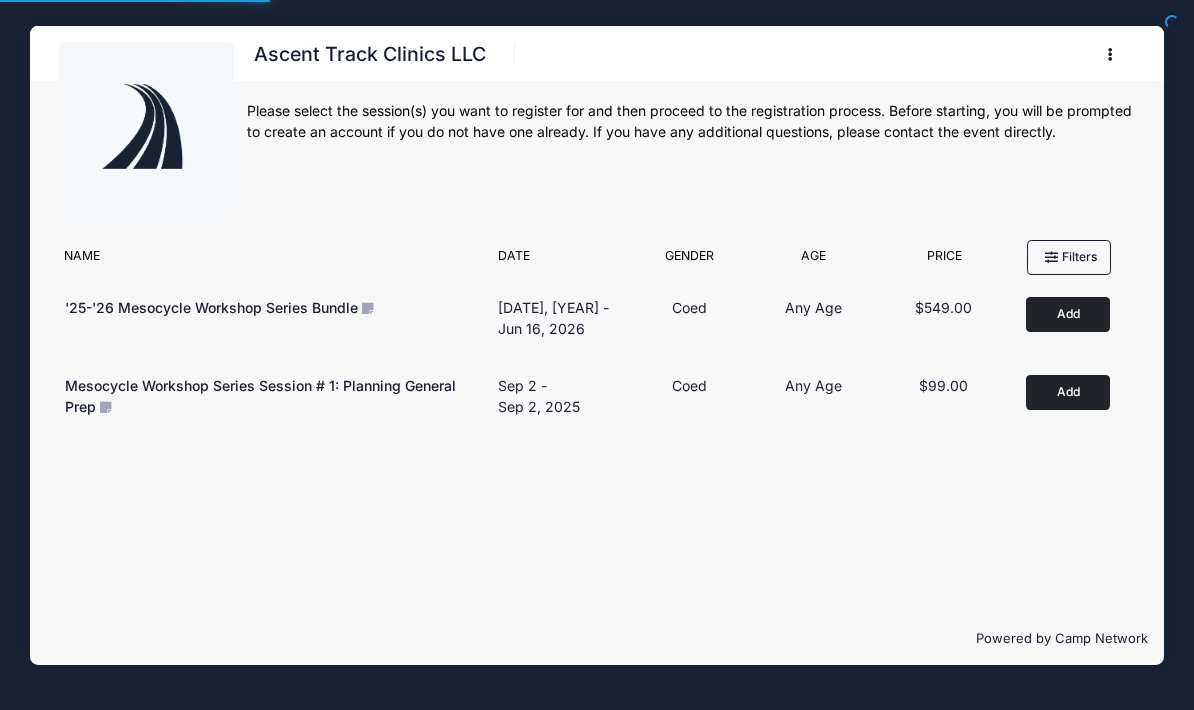 scroll, scrollTop: 0, scrollLeft: 0, axis: both 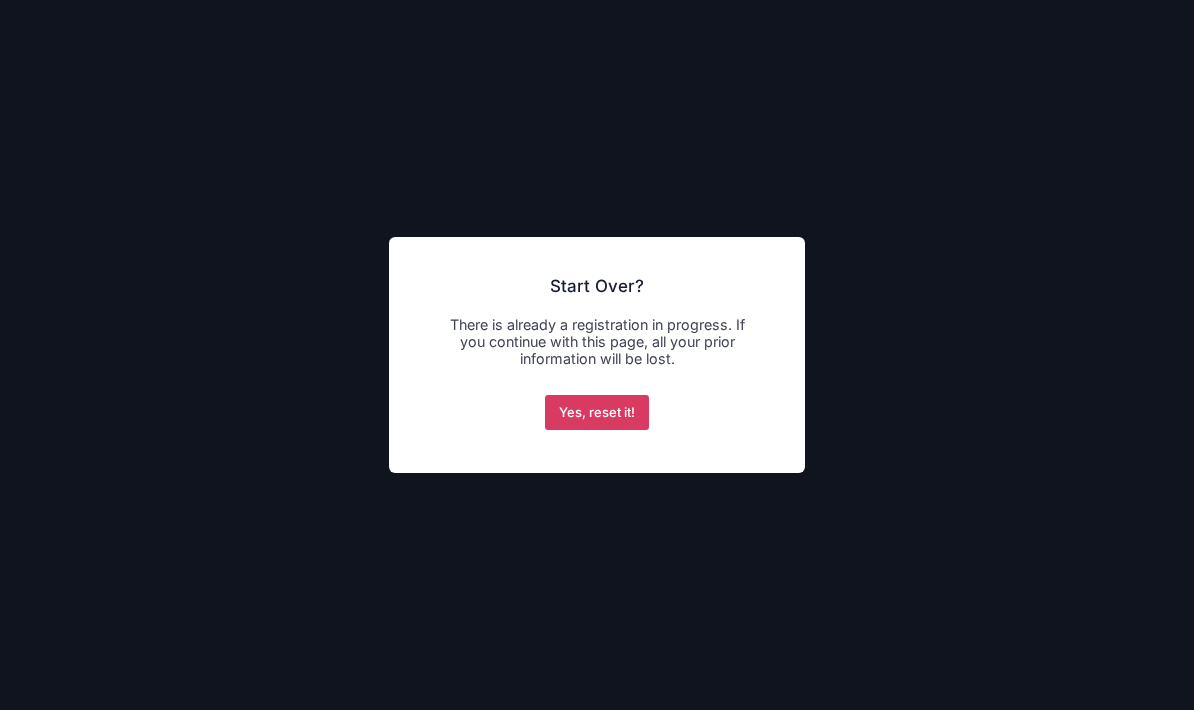 click on "Yes, reset it!" at bounding box center (597, 413) 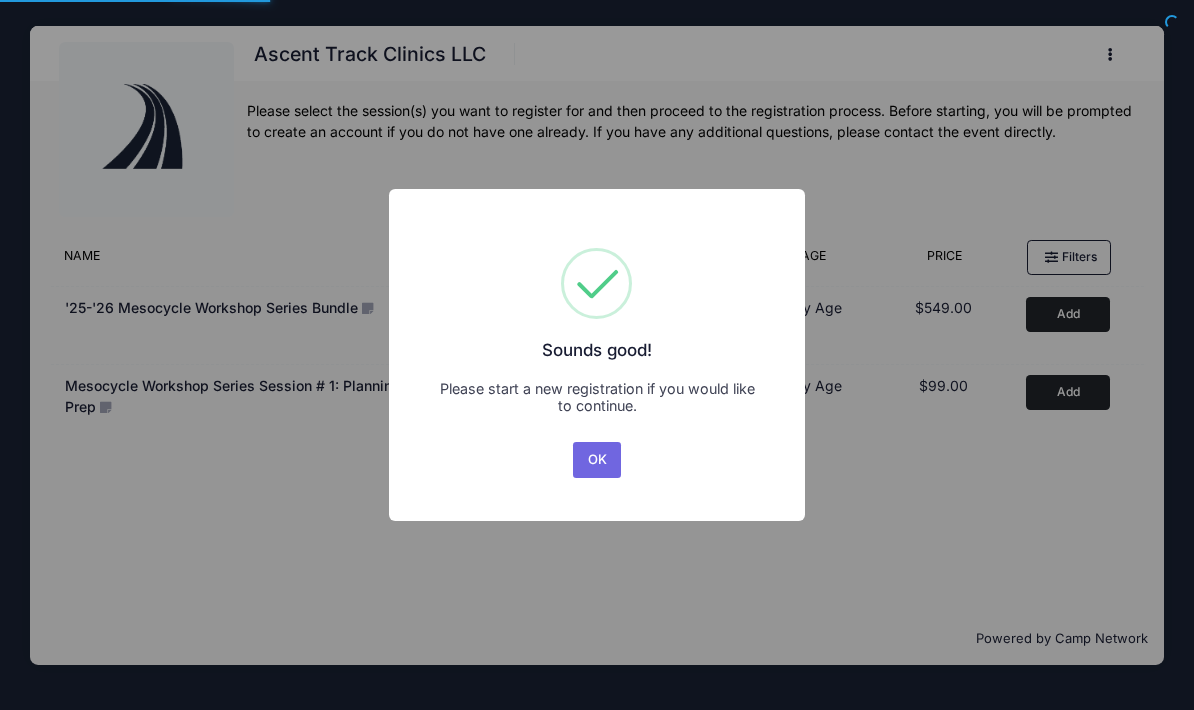 scroll, scrollTop: 0, scrollLeft: 0, axis: both 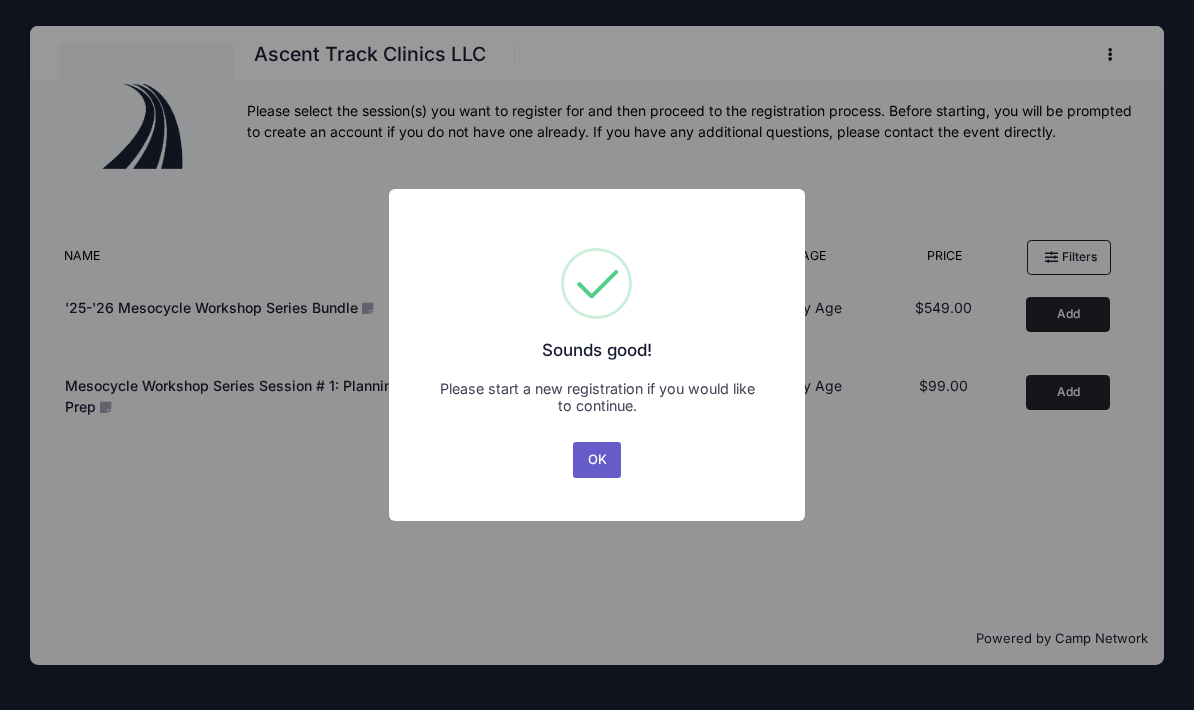 click on "OK" at bounding box center (597, 460) 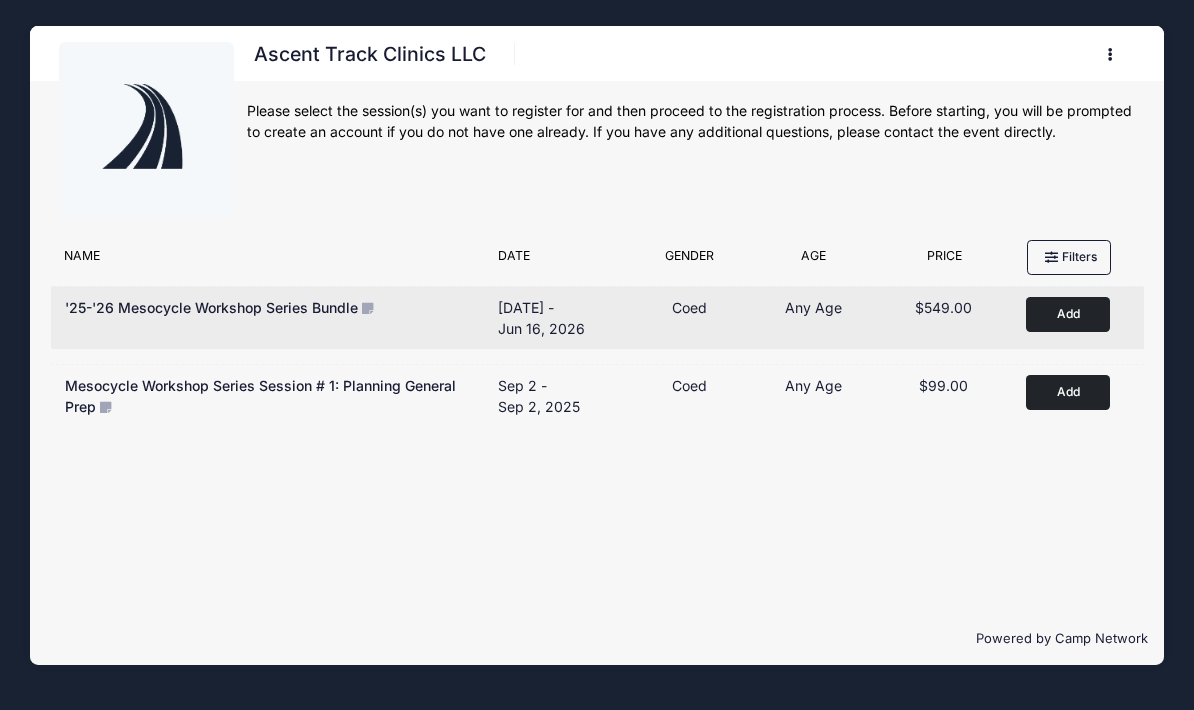 click on "Add  to Cart" at bounding box center [1068, 314] 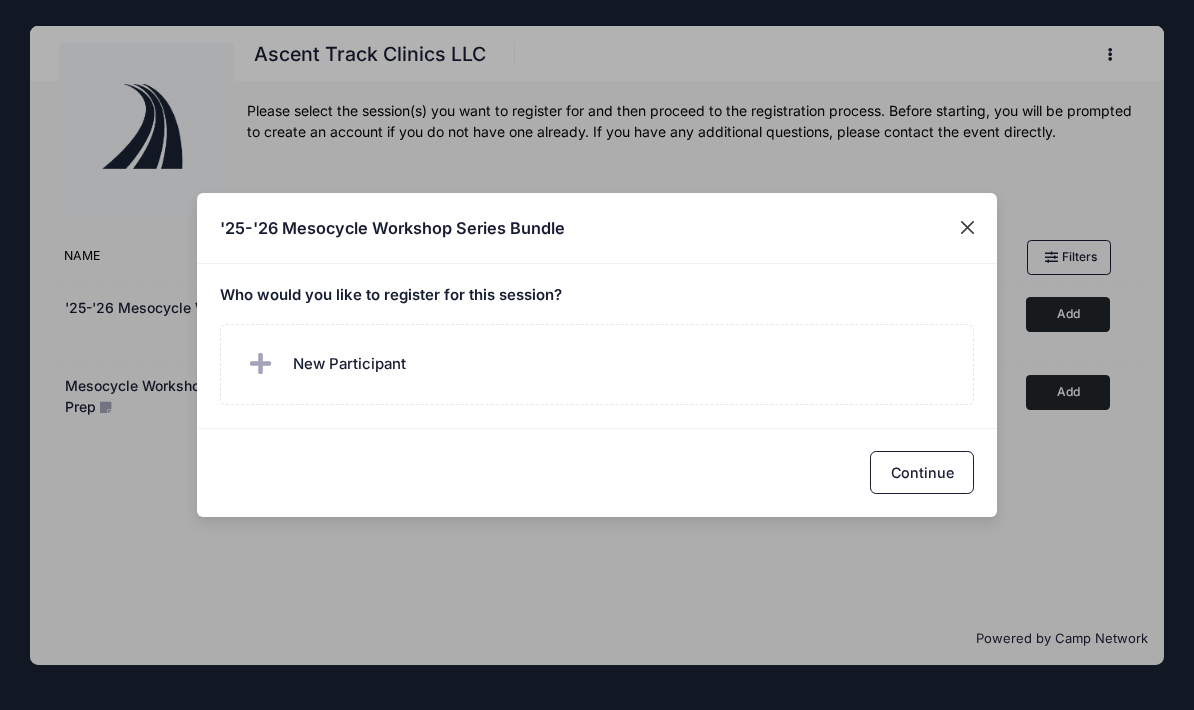 click at bounding box center (968, 228) 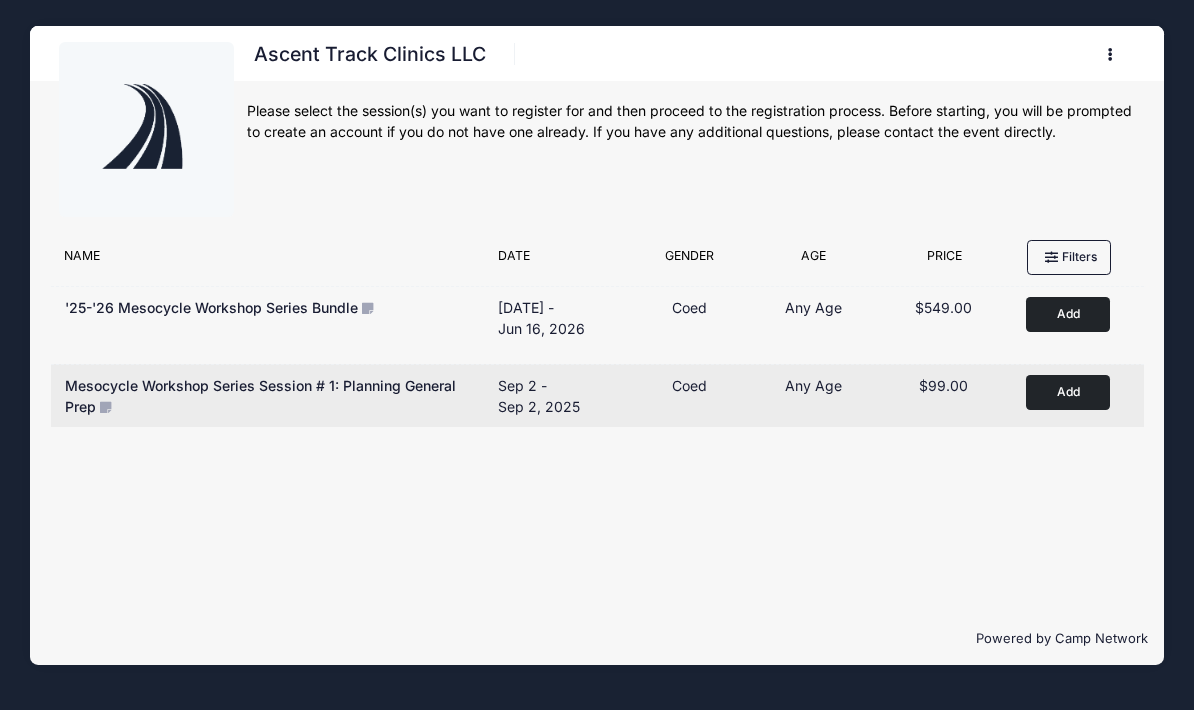 click on "Add  to Cart" at bounding box center (1068, 392) 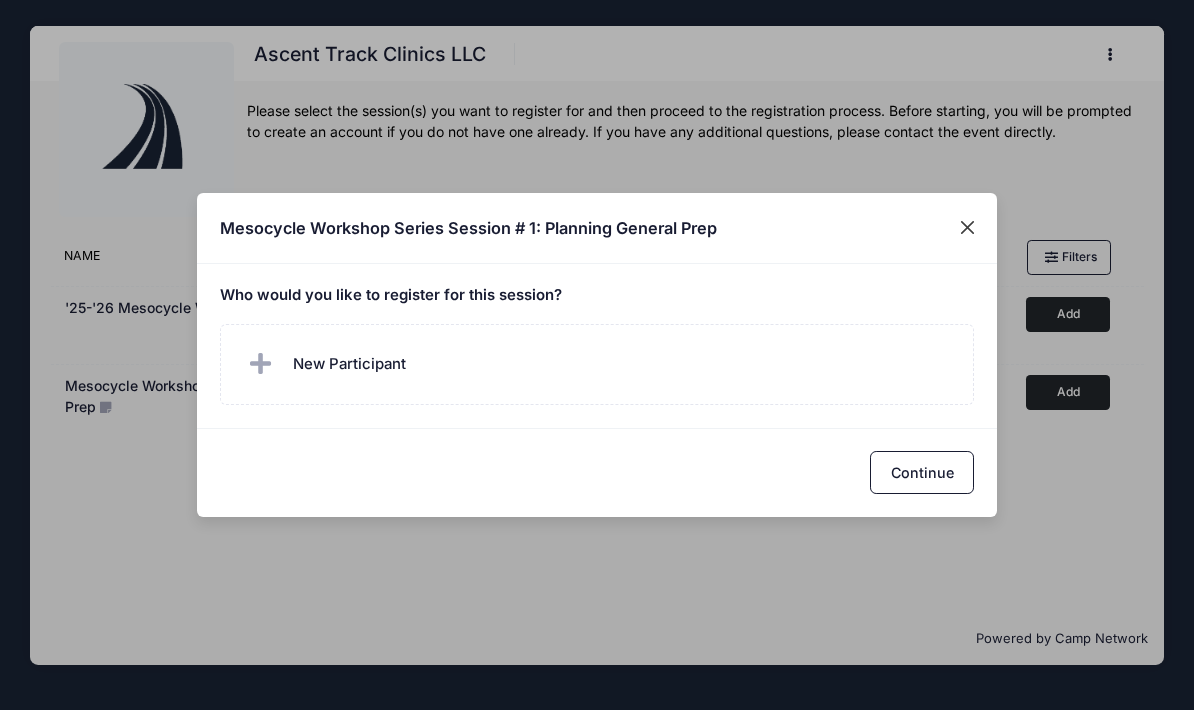click at bounding box center [968, 228] 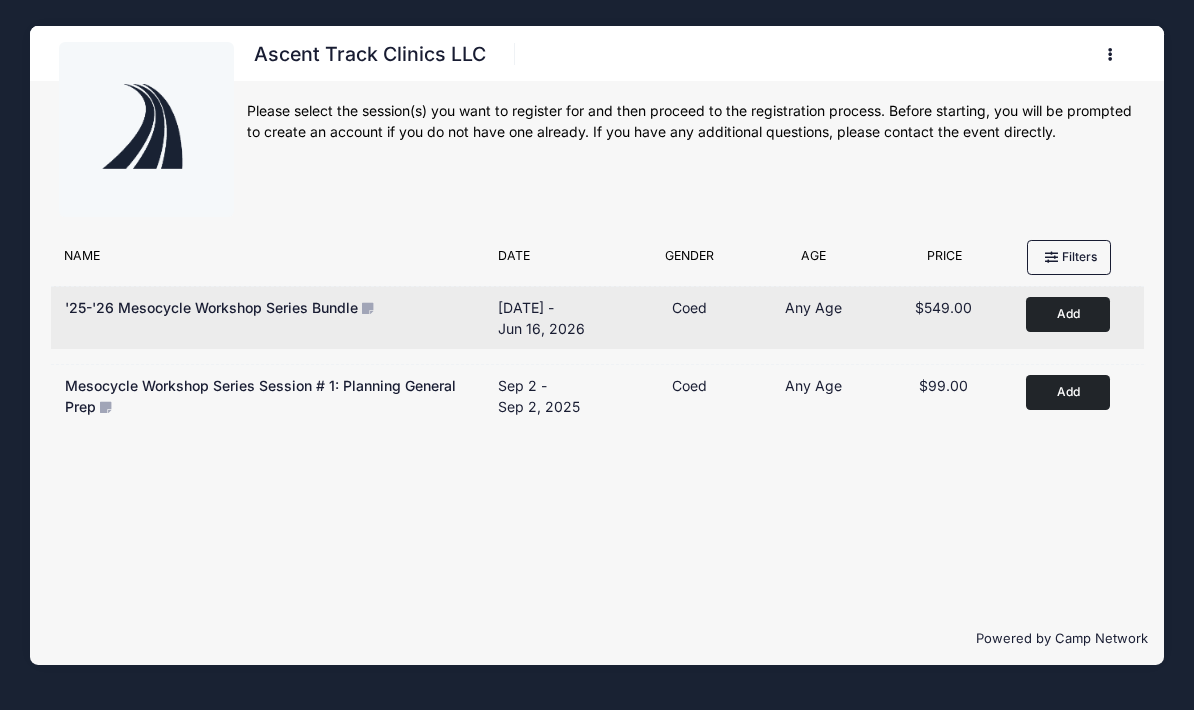 click on "Add  to Cart" at bounding box center [1068, 314] 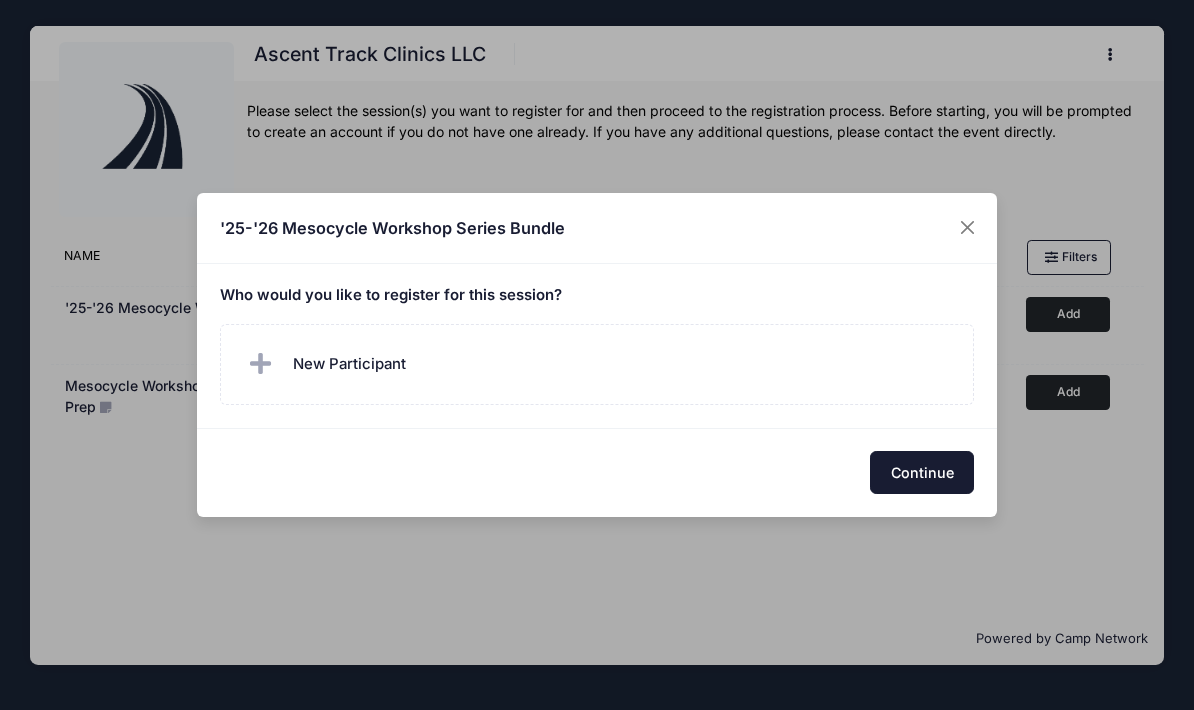 click on "Continue" at bounding box center (922, 472) 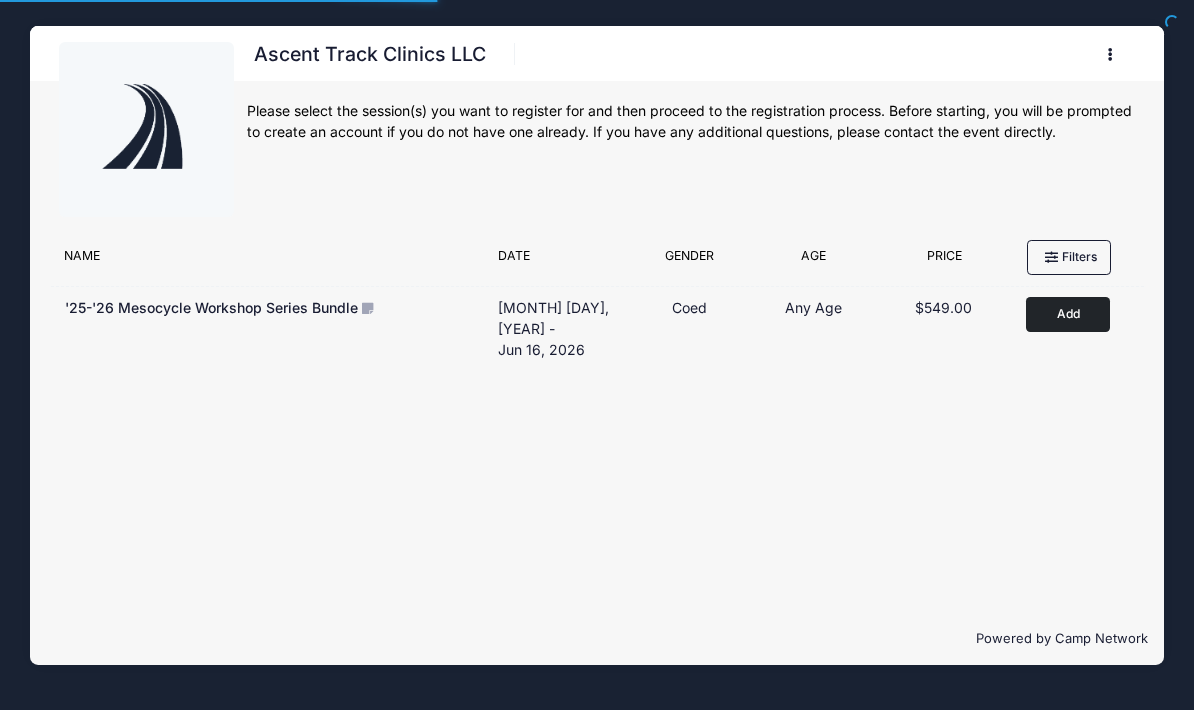 scroll, scrollTop: 0, scrollLeft: 0, axis: both 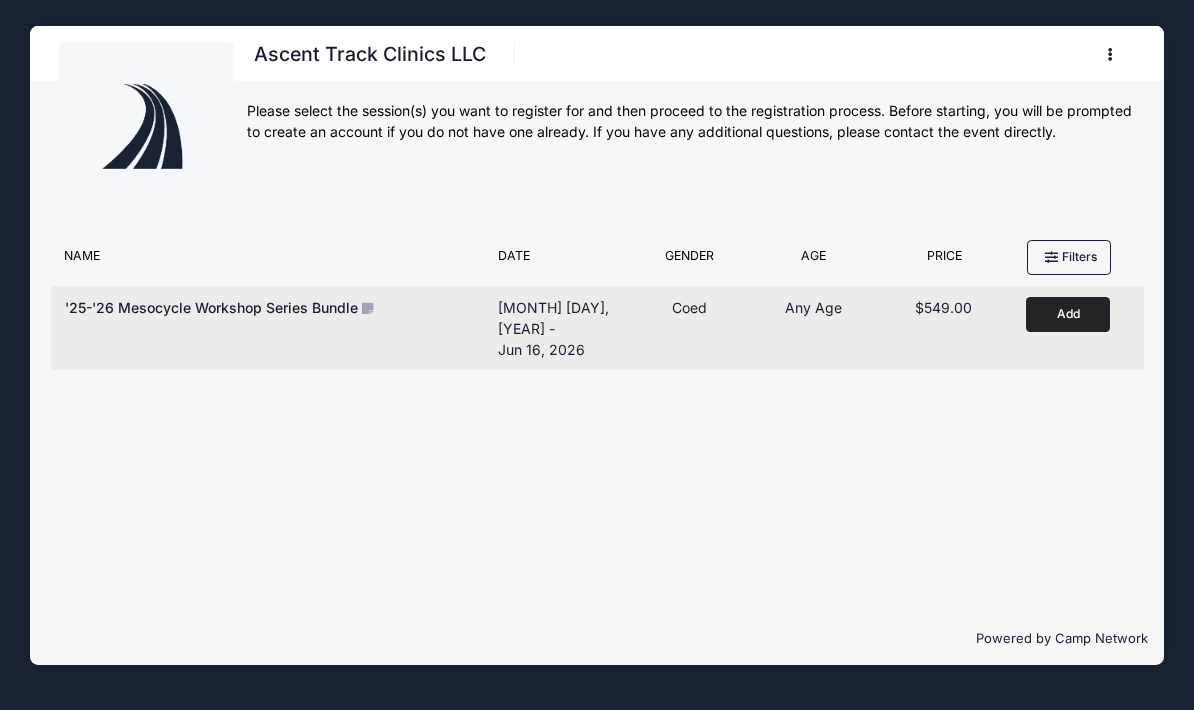 click on "Add  to Cart" at bounding box center [1068, 314] 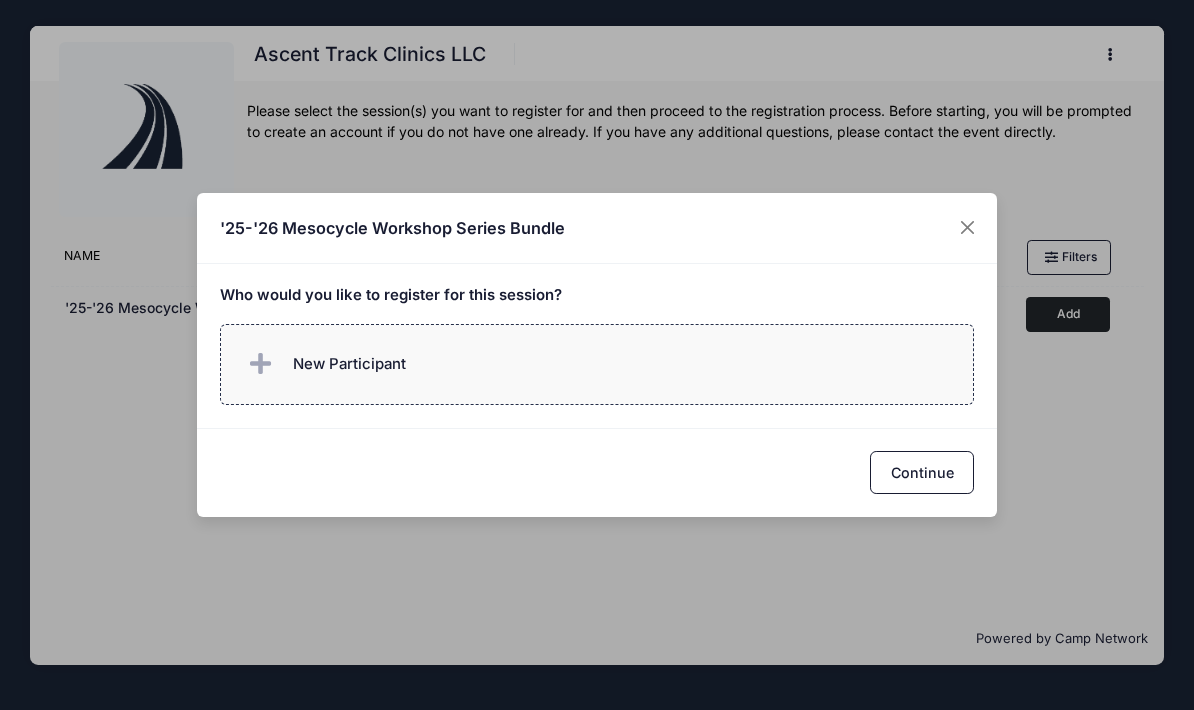 click on "New Participant" at bounding box center (597, 364) 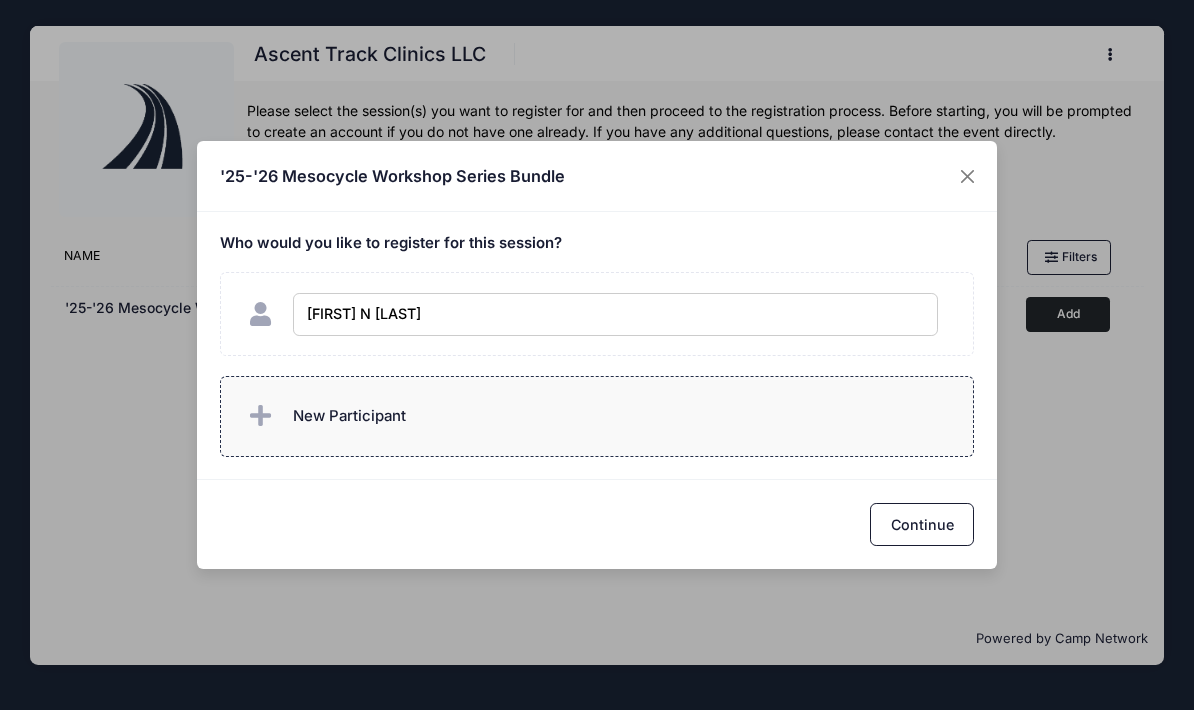 type on "Julio N Despiau" 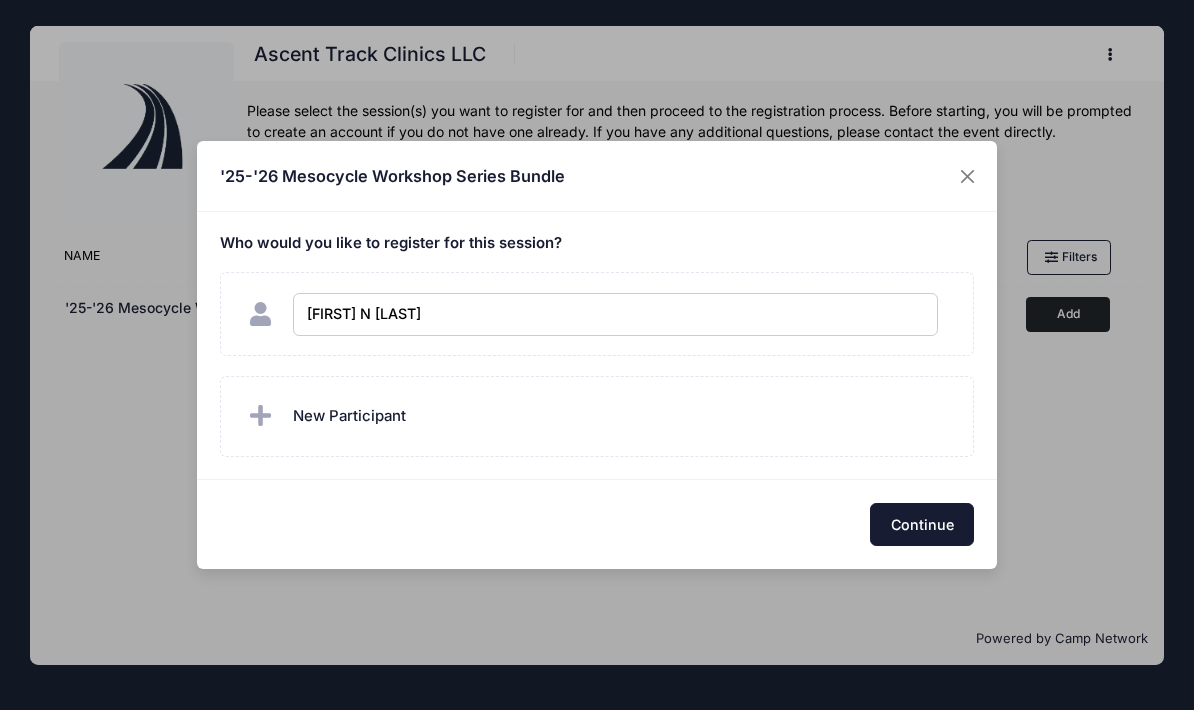 click on "Continue" at bounding box center [922, 524] 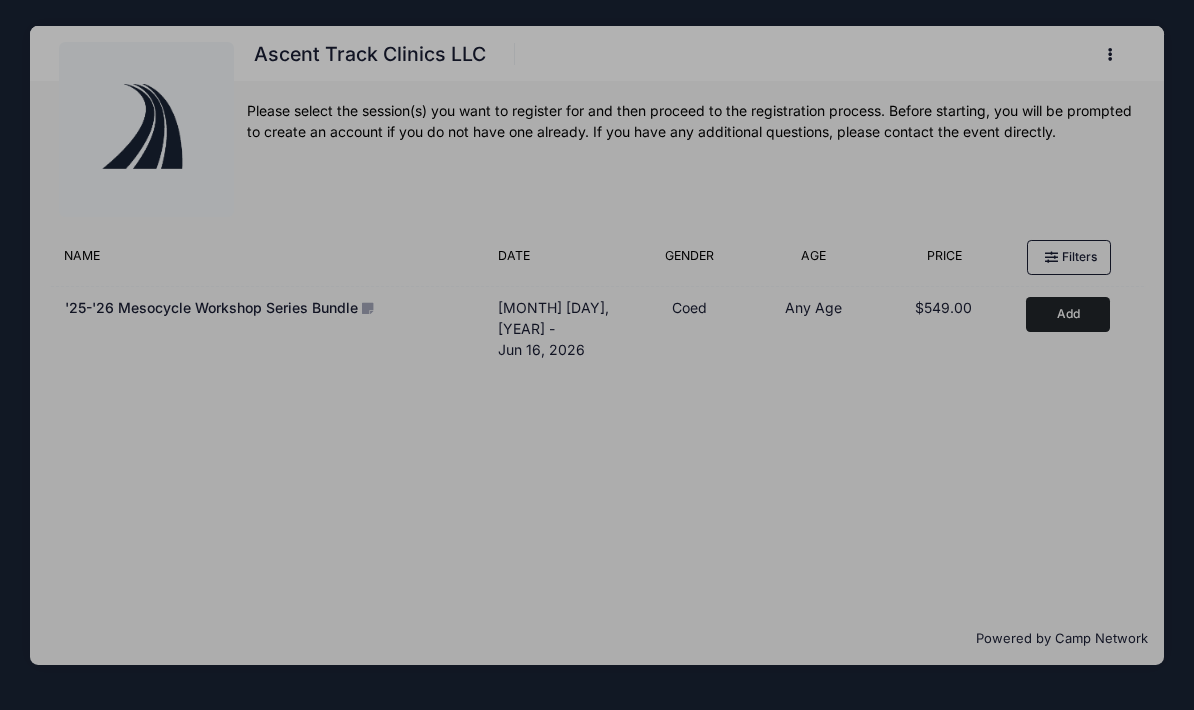 checkbox on "true" 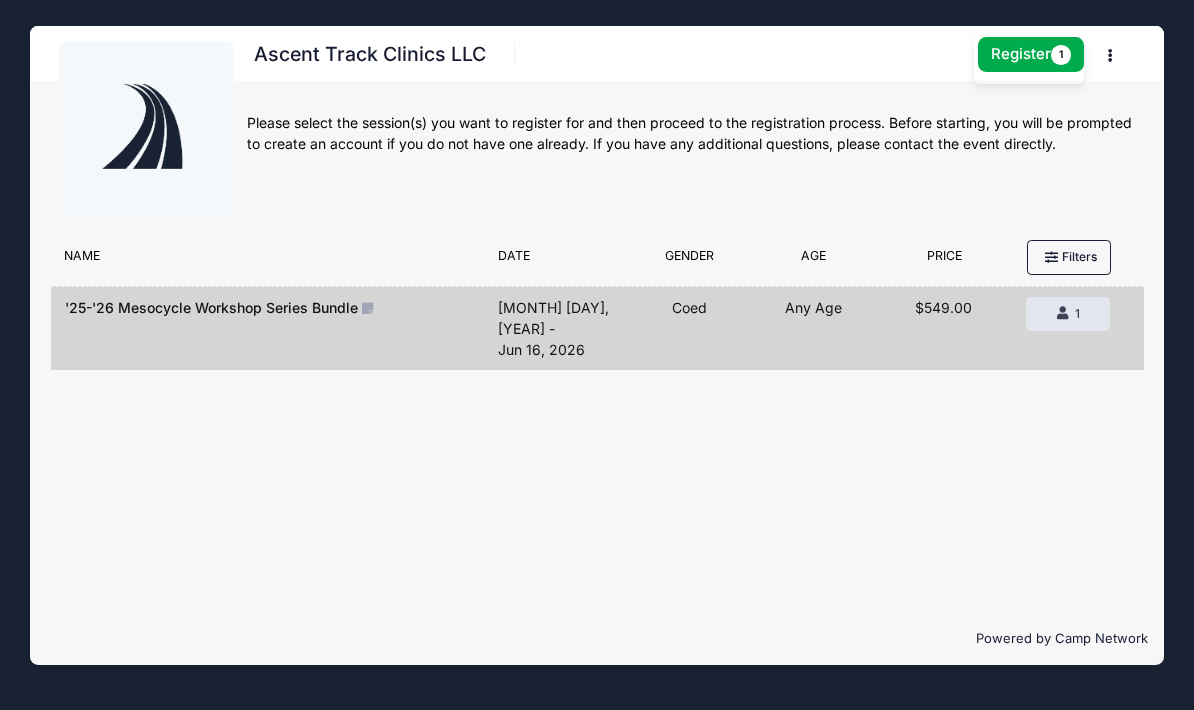 click at bounding box center [1111, 55] 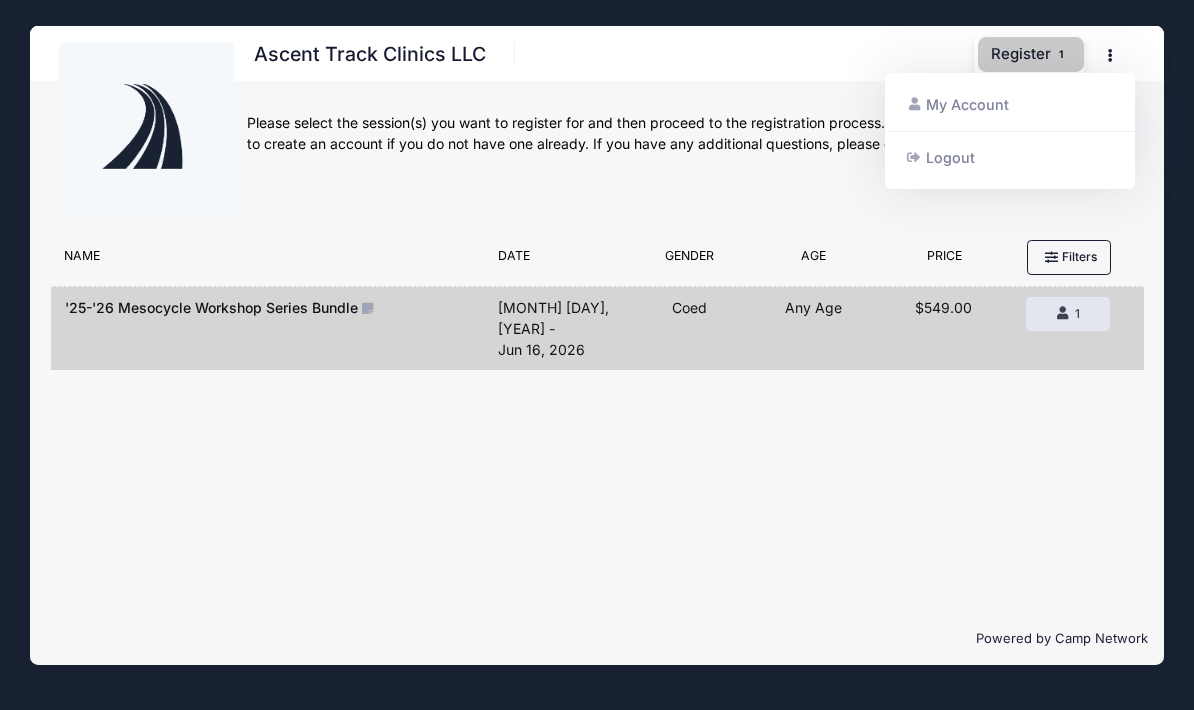 click on "Register  1" at bounding box center (1031, 54) 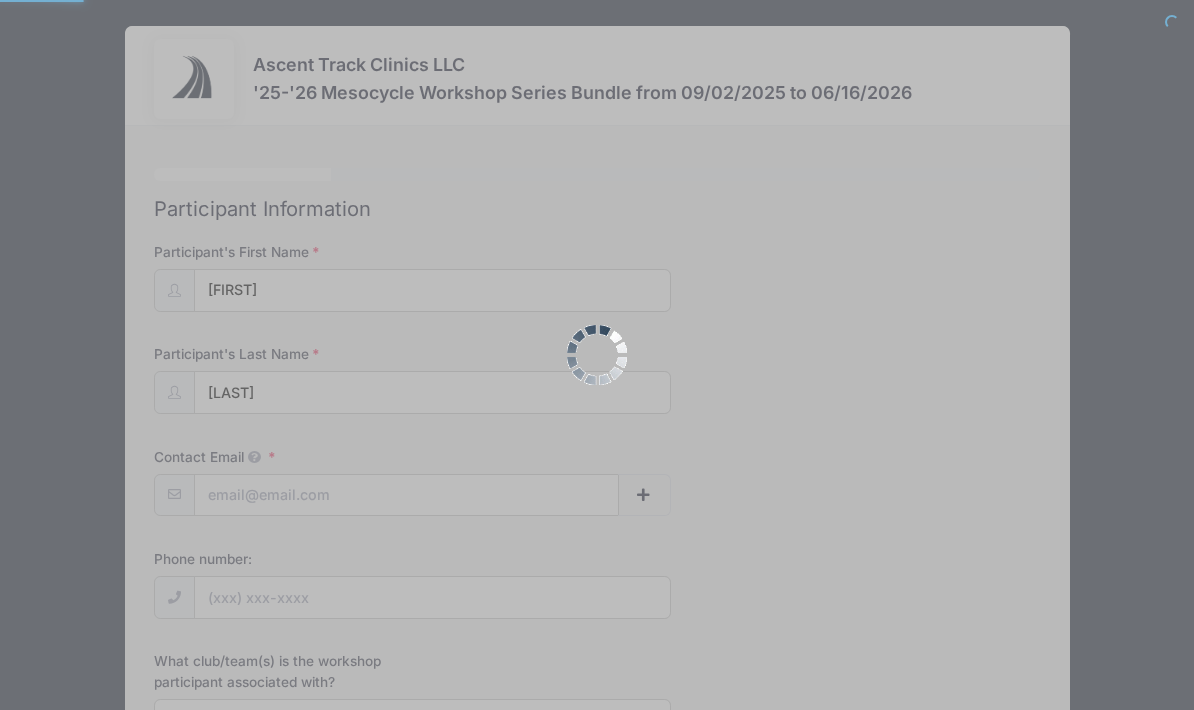 scroll, scrollTop: 0, scrollLeft: 0, axis: both 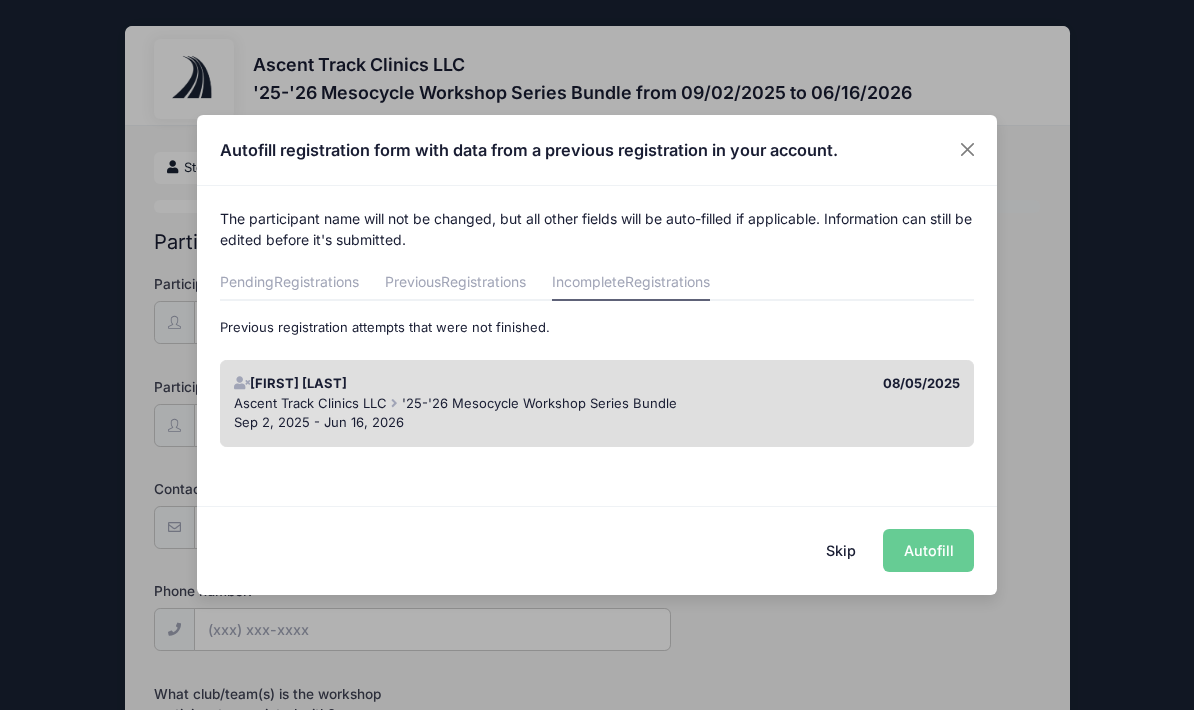 click on "Skip
Autofill" at bounding box center [597, 550] 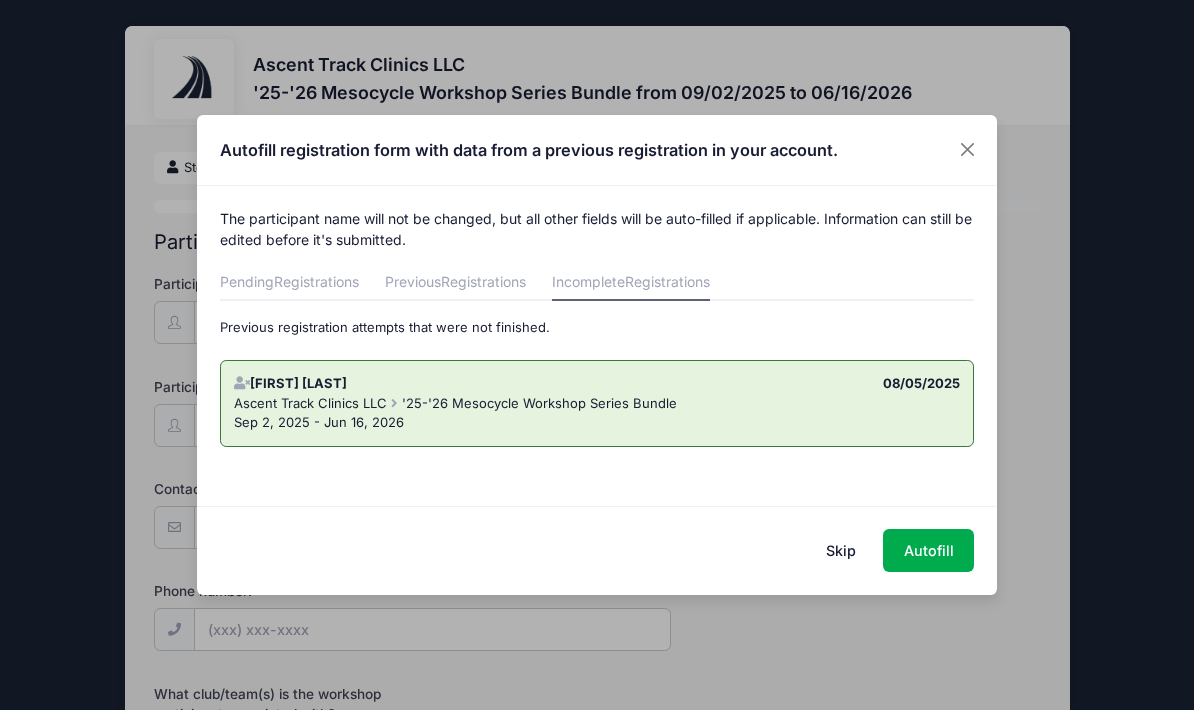 click on "08/05/2025" at bounding box center (783, 384) 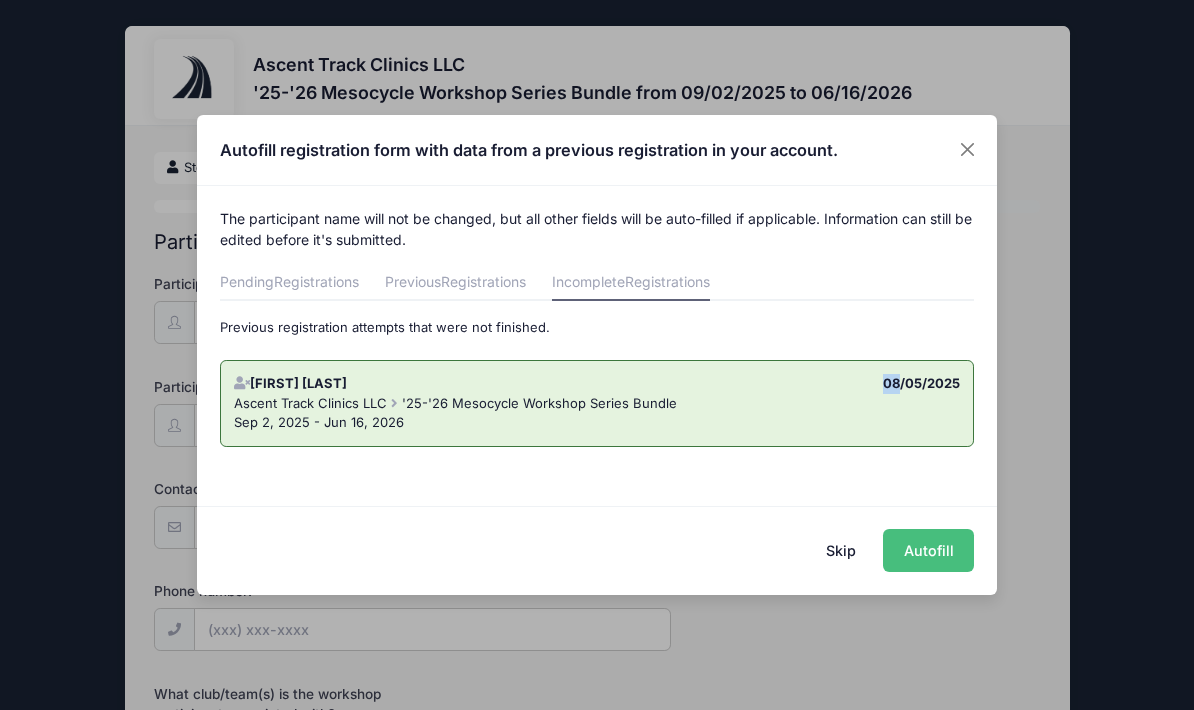 click on "Autofill" at bounding box center [928, 550] 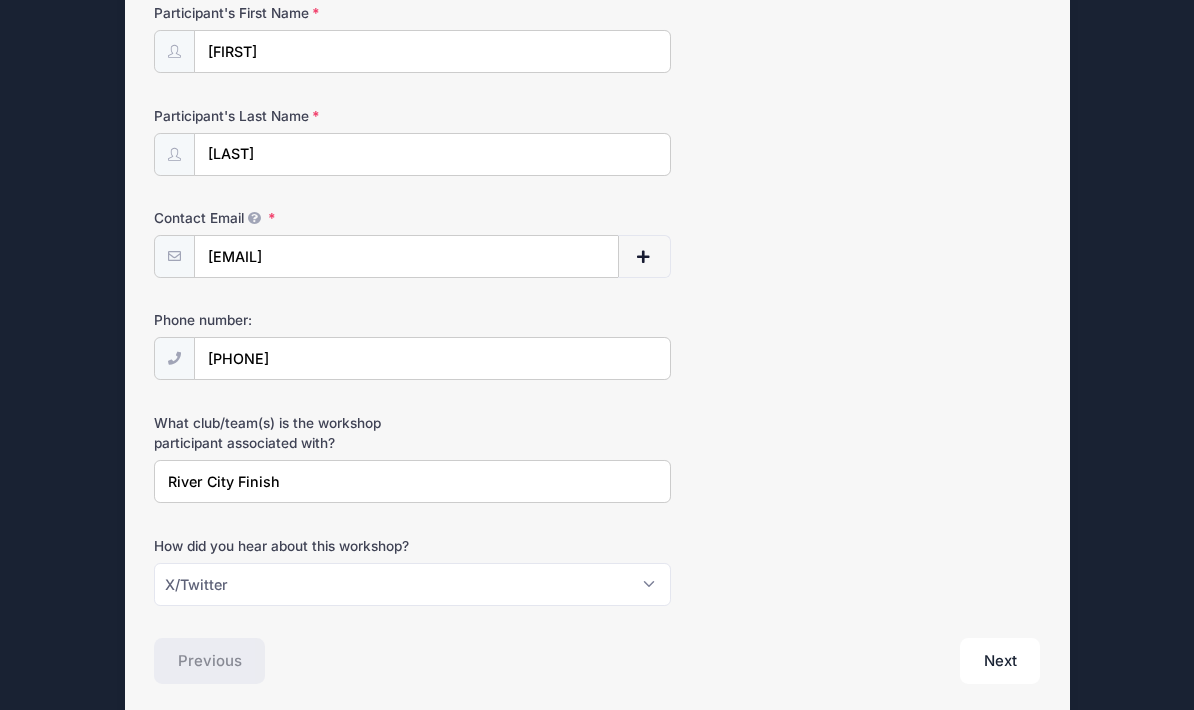scroll, scrollTop: 271, scrollLeft: 0, axis: vertical 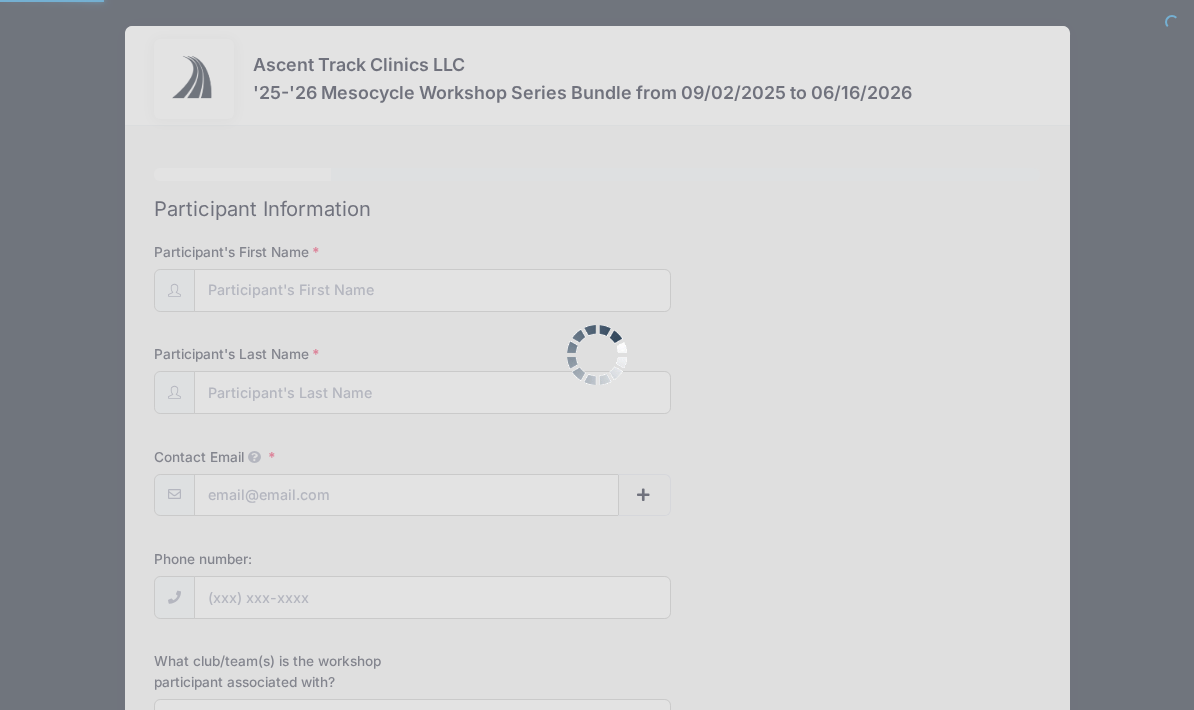 type on "[FIRST]" 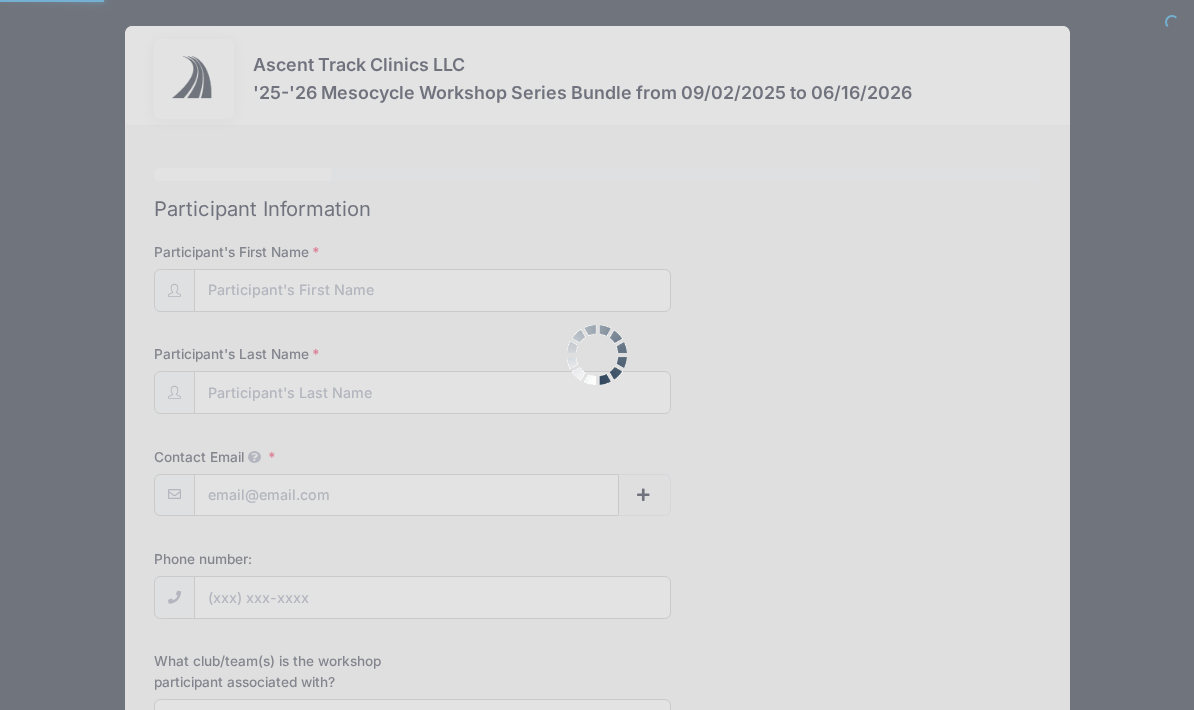 type on "[LAST]" 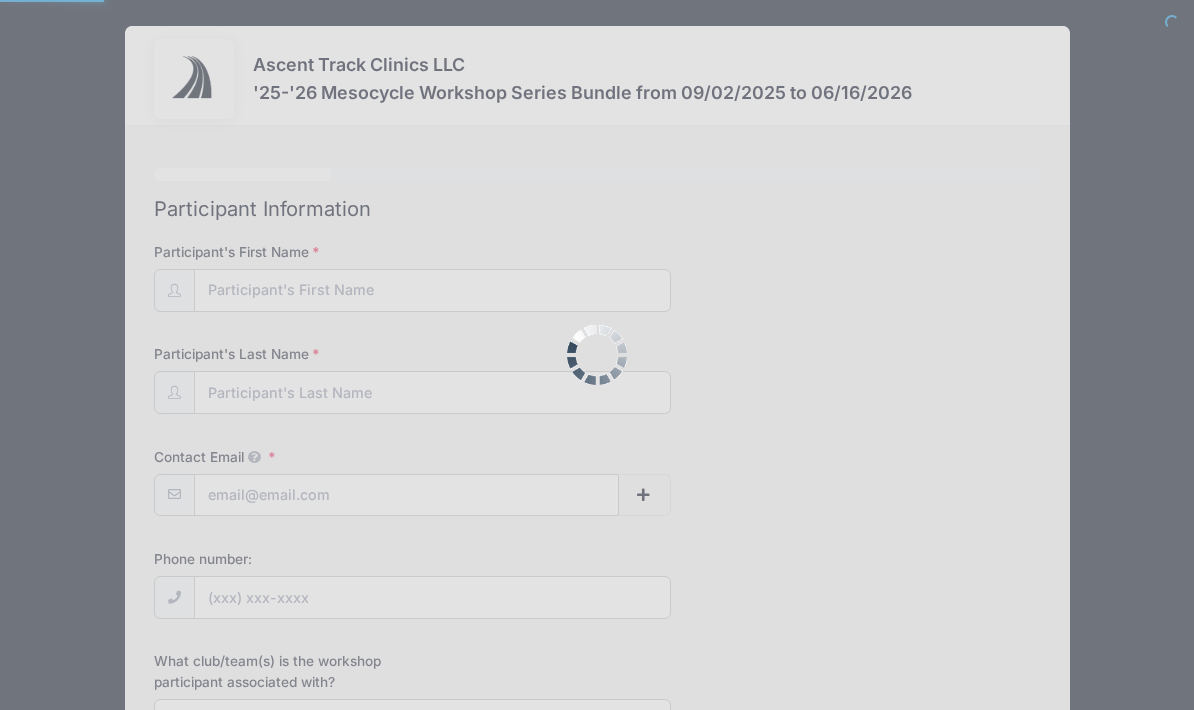 type on "[EMAIL]" 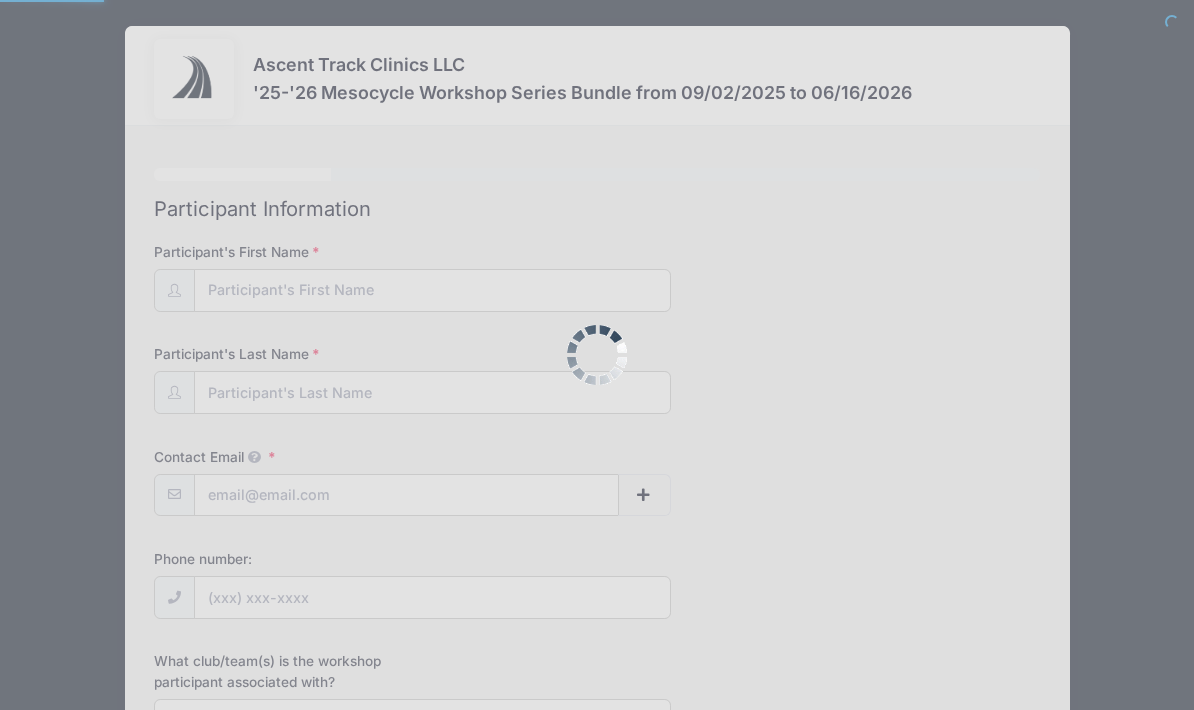type on "[PHONE]" 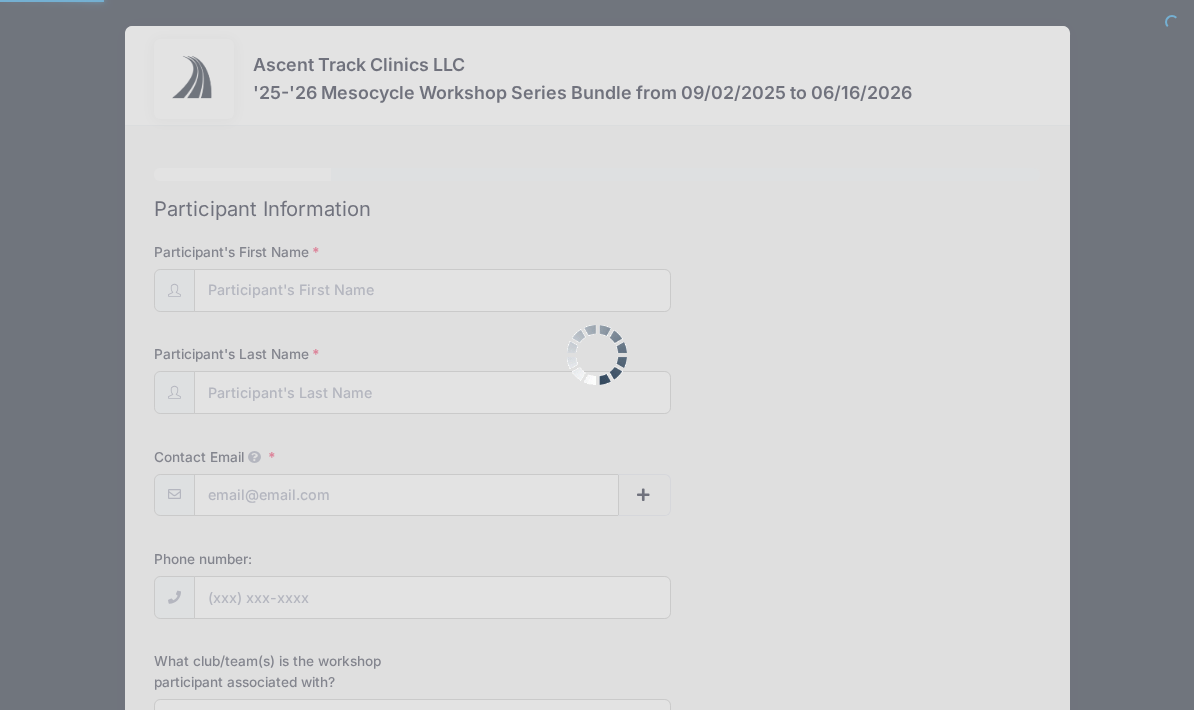 type on "River City Finish" 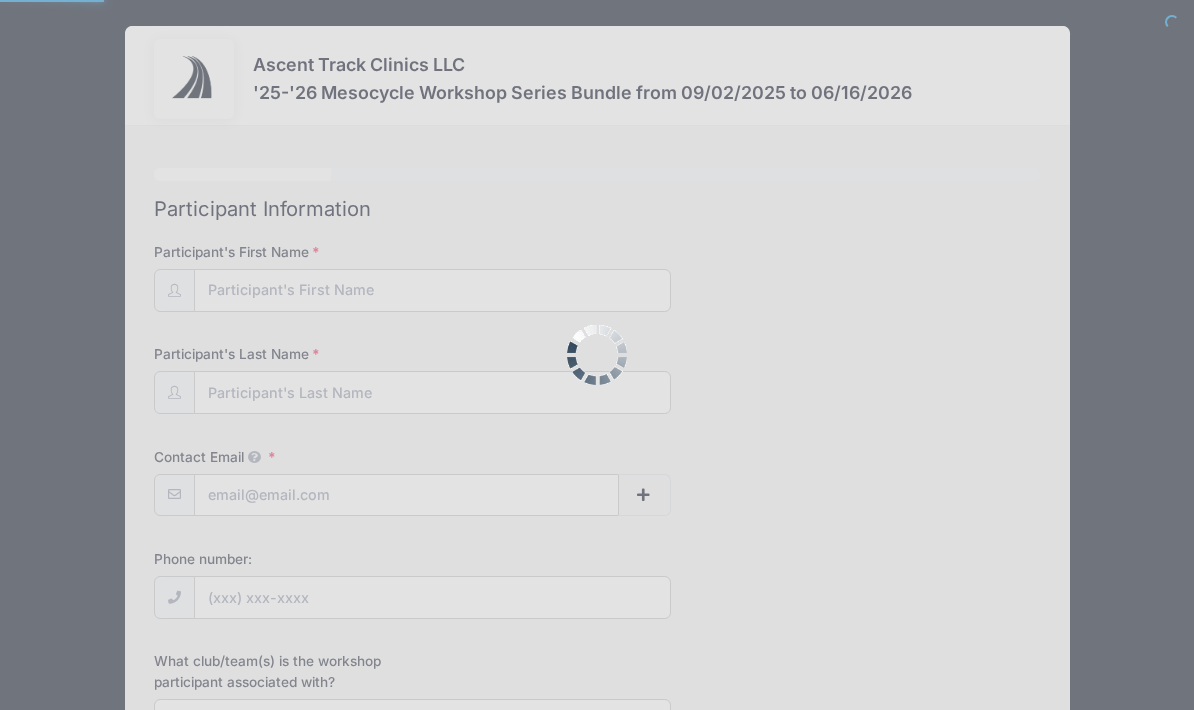 select on "X/Twitter" 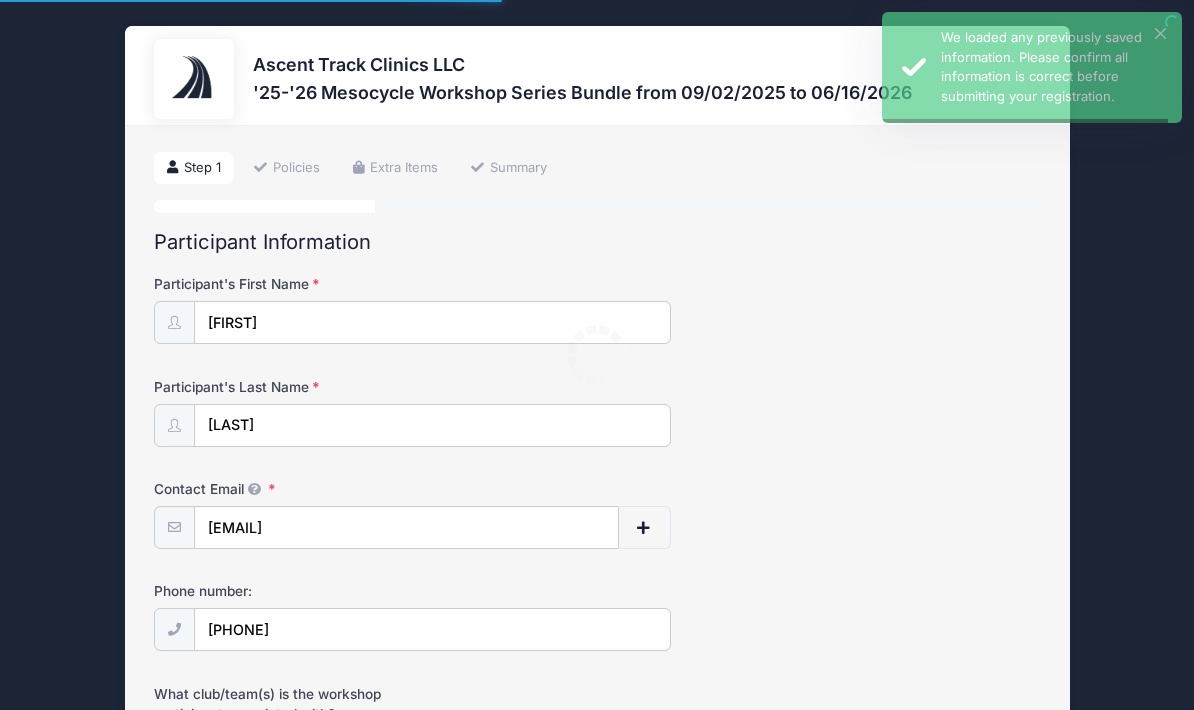 type on "[PHONE]" 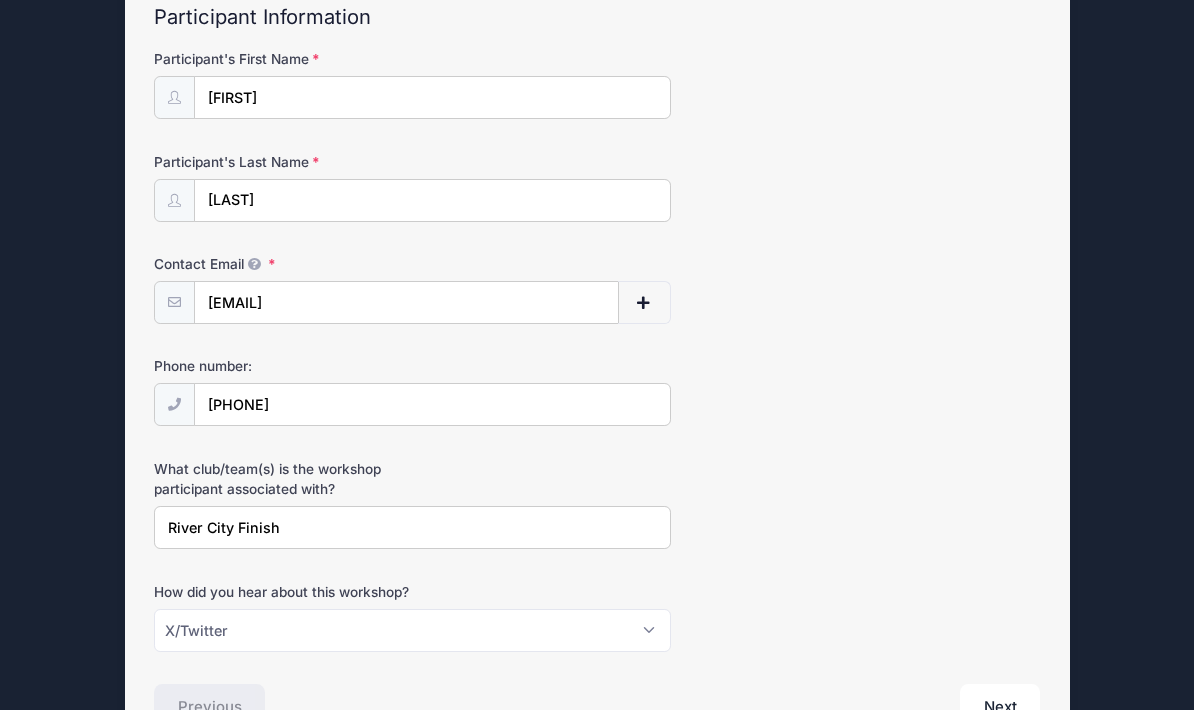 scroll, scrollTop: 265, scrollLeft: 0, axis: vertical 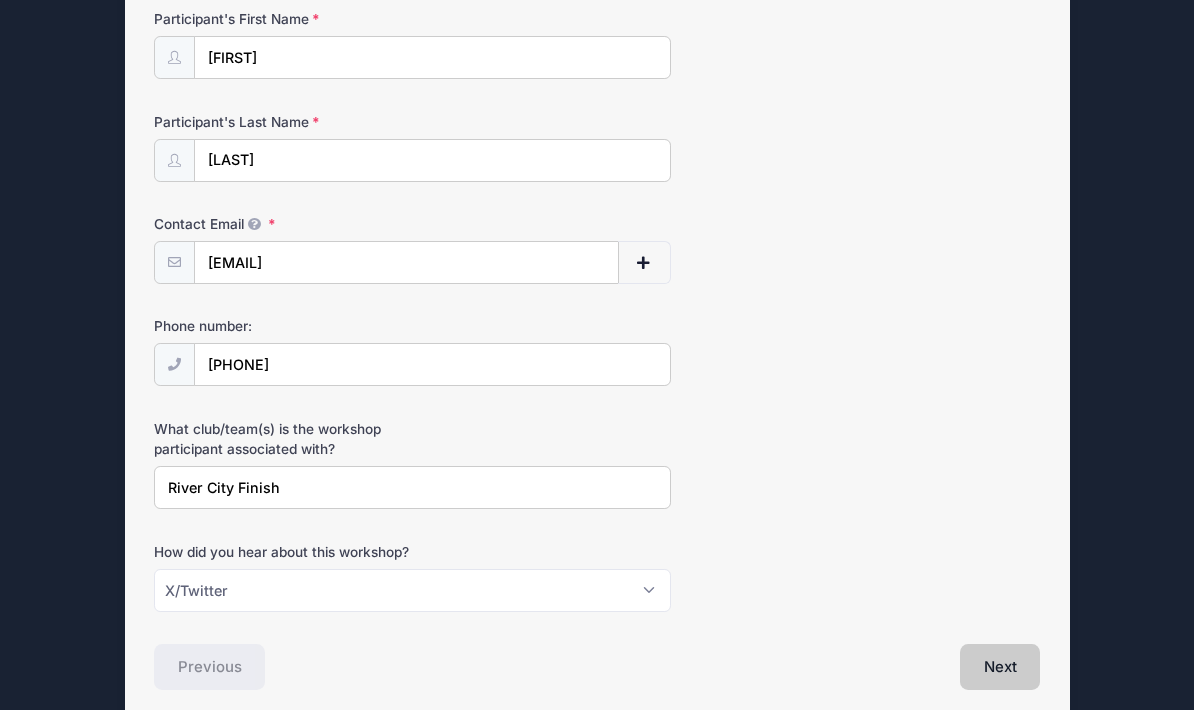 click on "Next" at bounding box center [1000, 667] 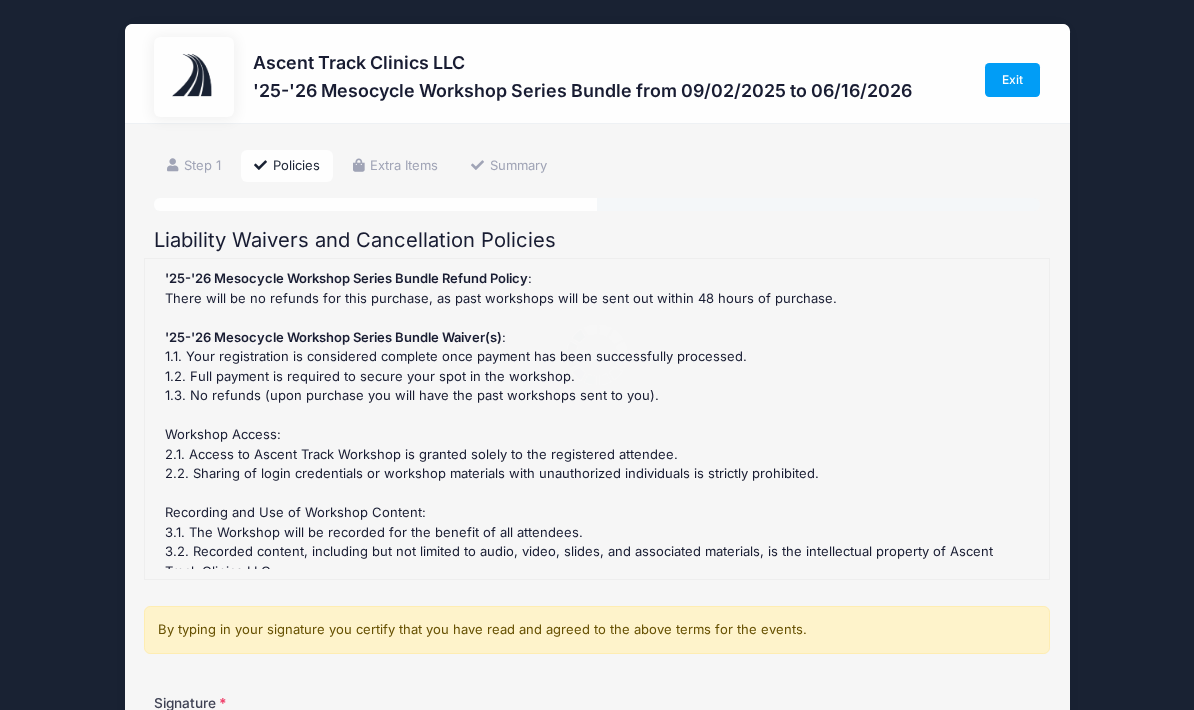 scroll, scrollTop: 0, scrollLeft: 0, axis: both 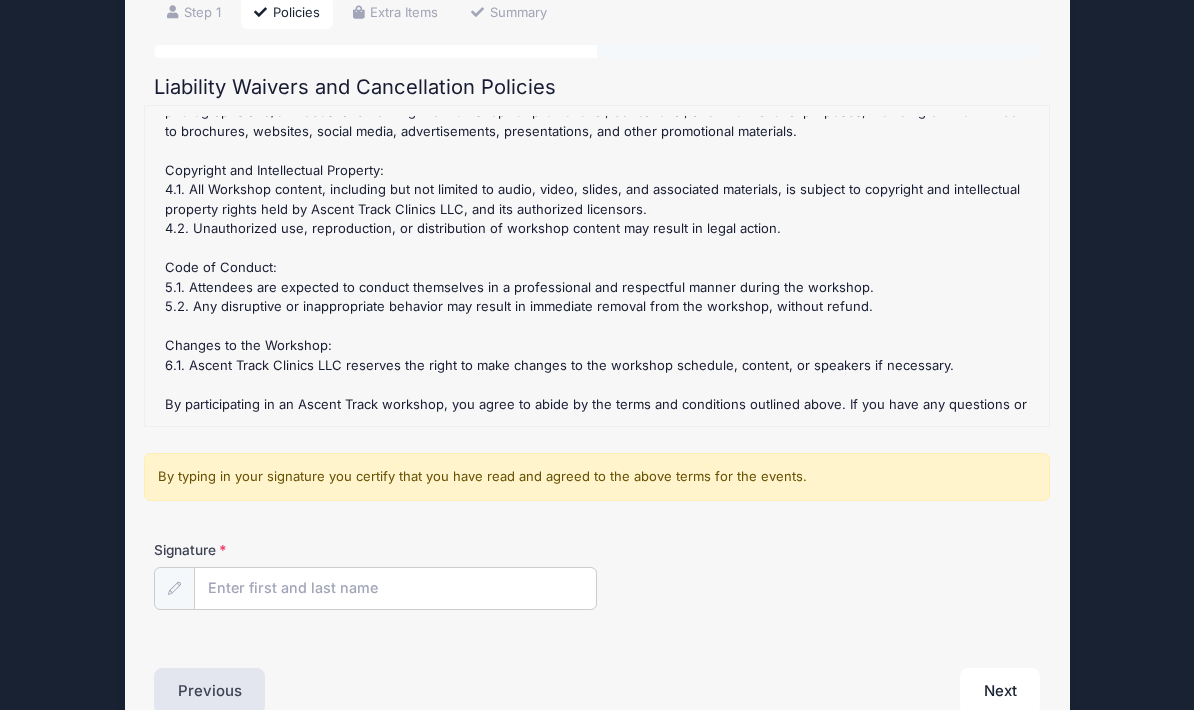 click on "[EMAIL]" at bounding box center (379, 423) 